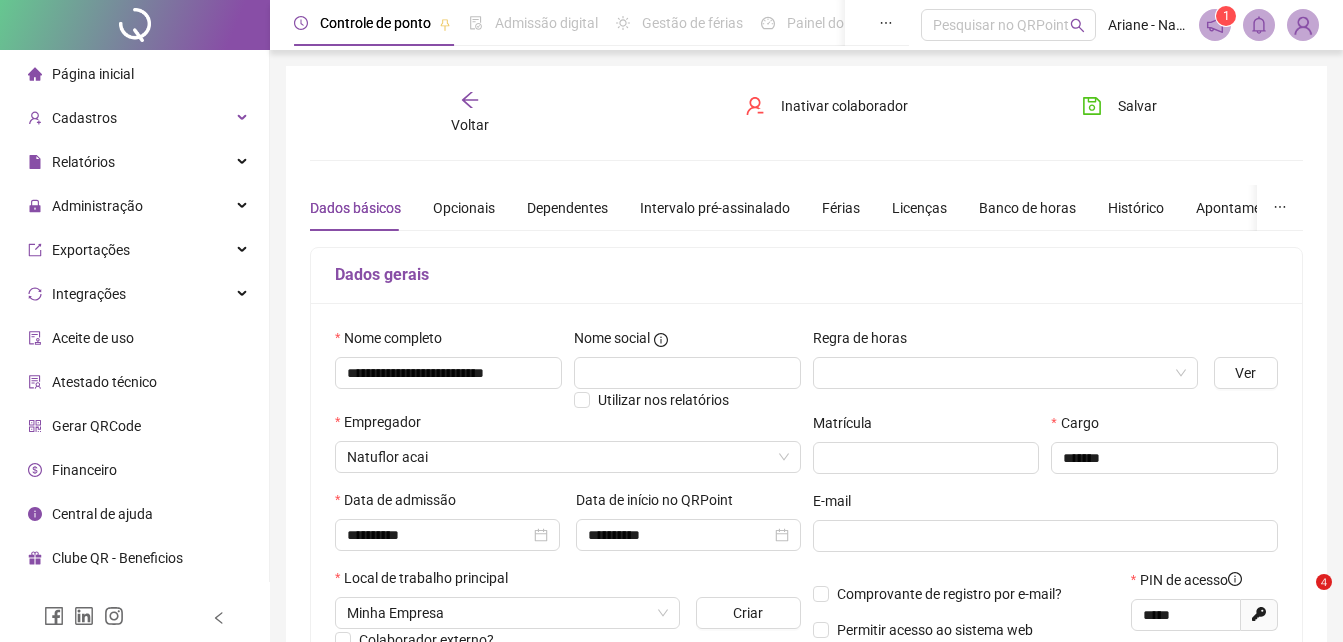 scroll, scrollTop: 40, scrollLeft: 0, axis: vertical 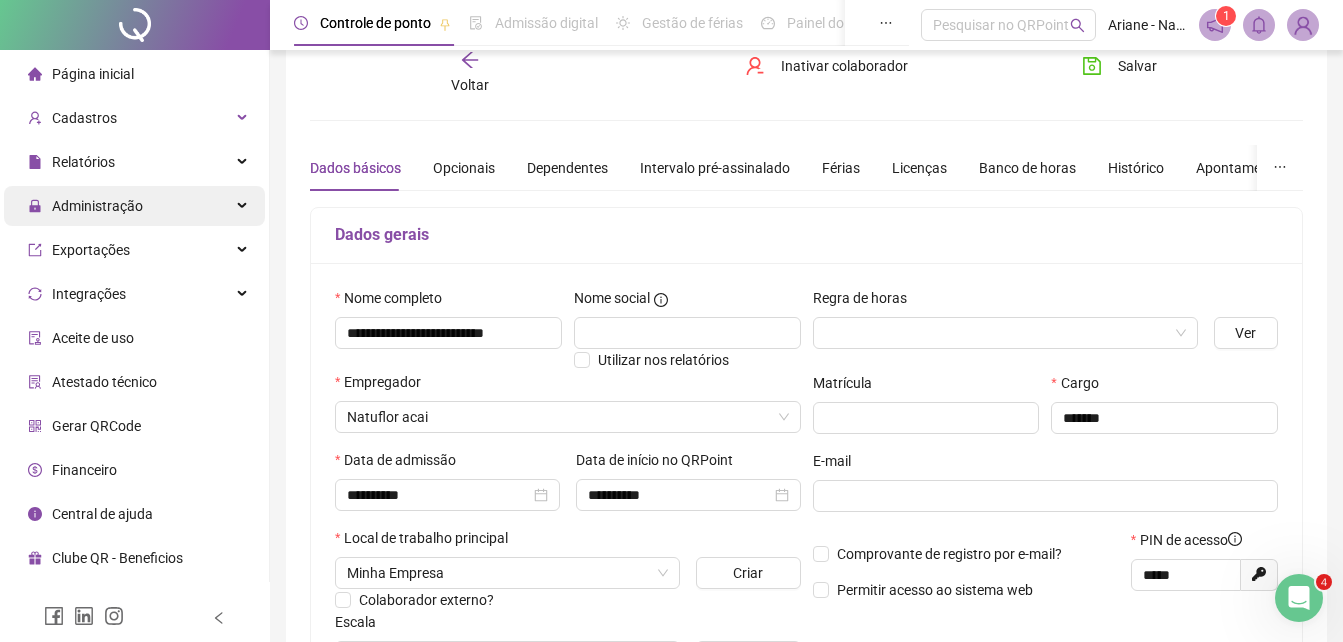click on "Administração" at bounding box center [134, 206] 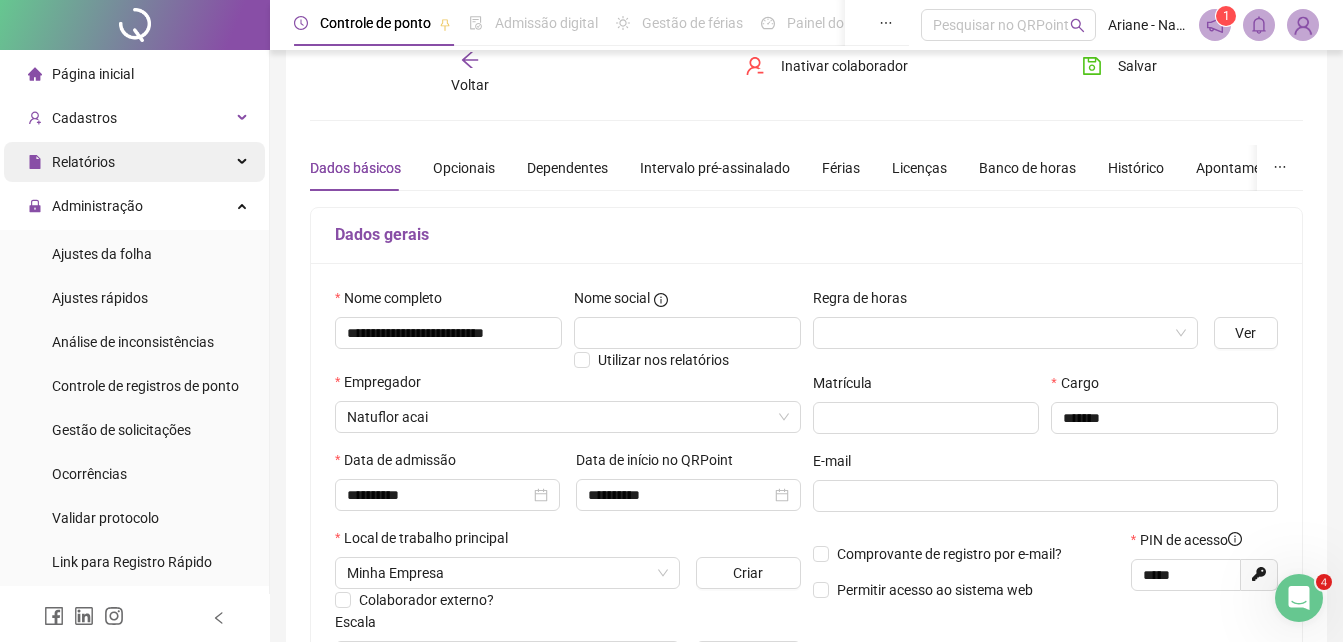 click on "Relatórios" at bounding box center [134, 162] 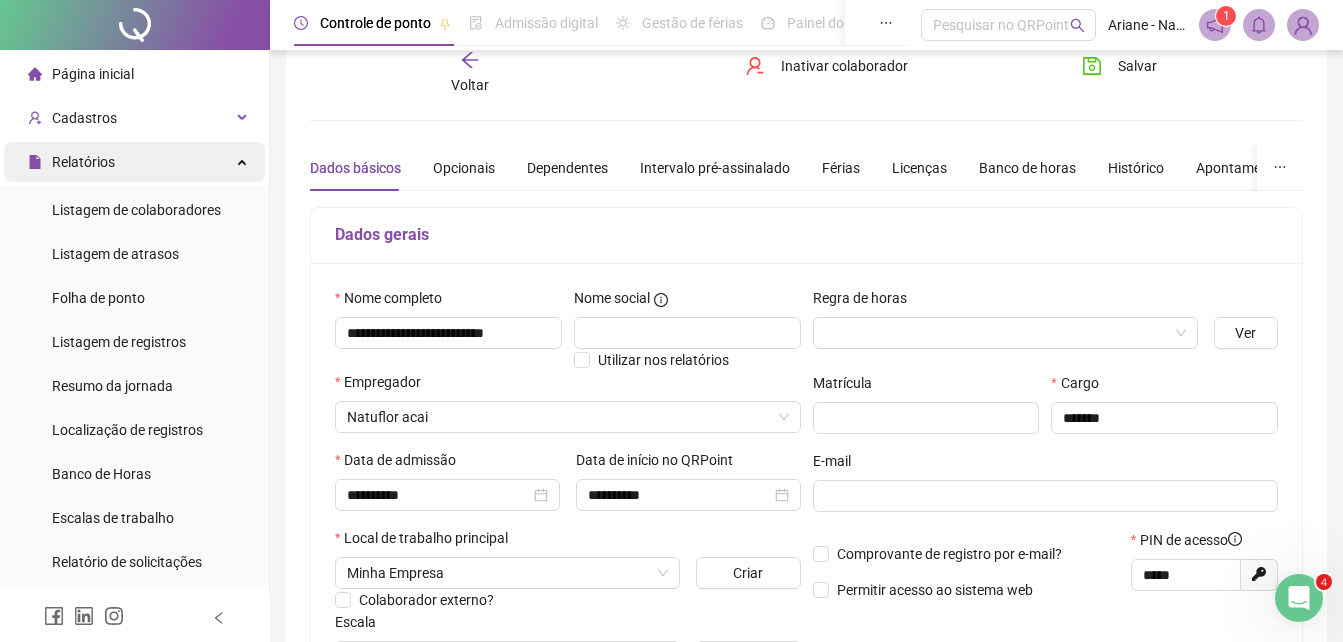 click on "Relatórios" at bounding box center (134, 162) 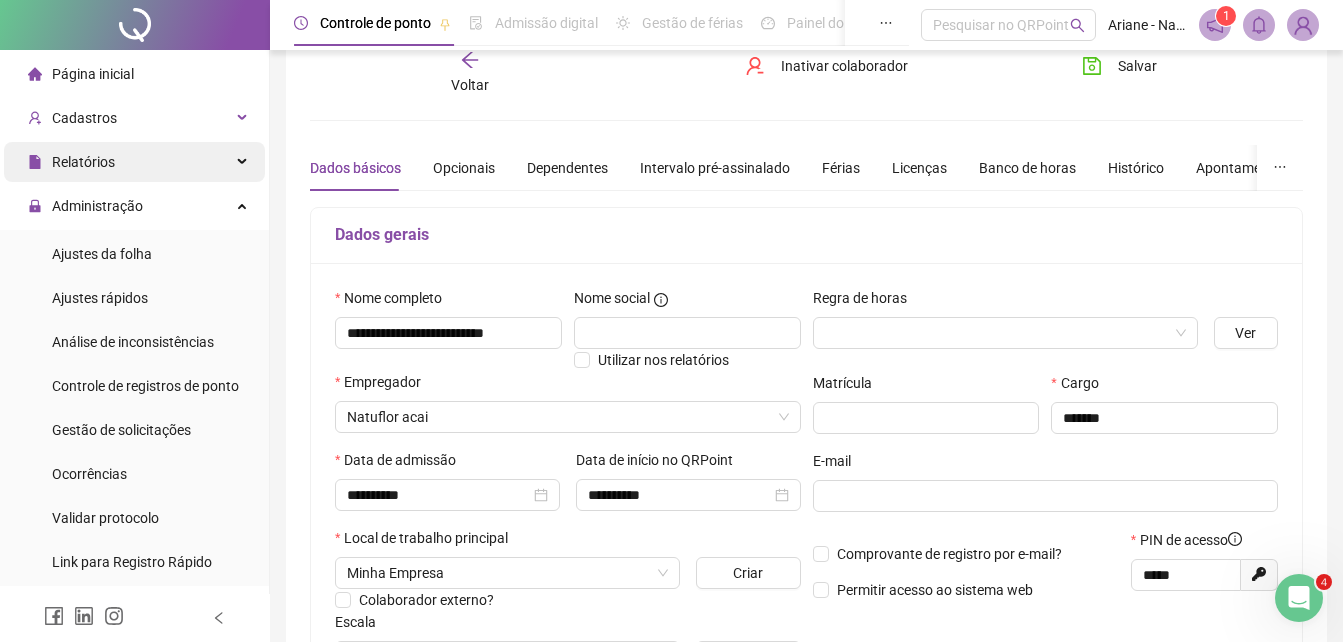 click on "Relatórios" at bounding box center [134, 162] 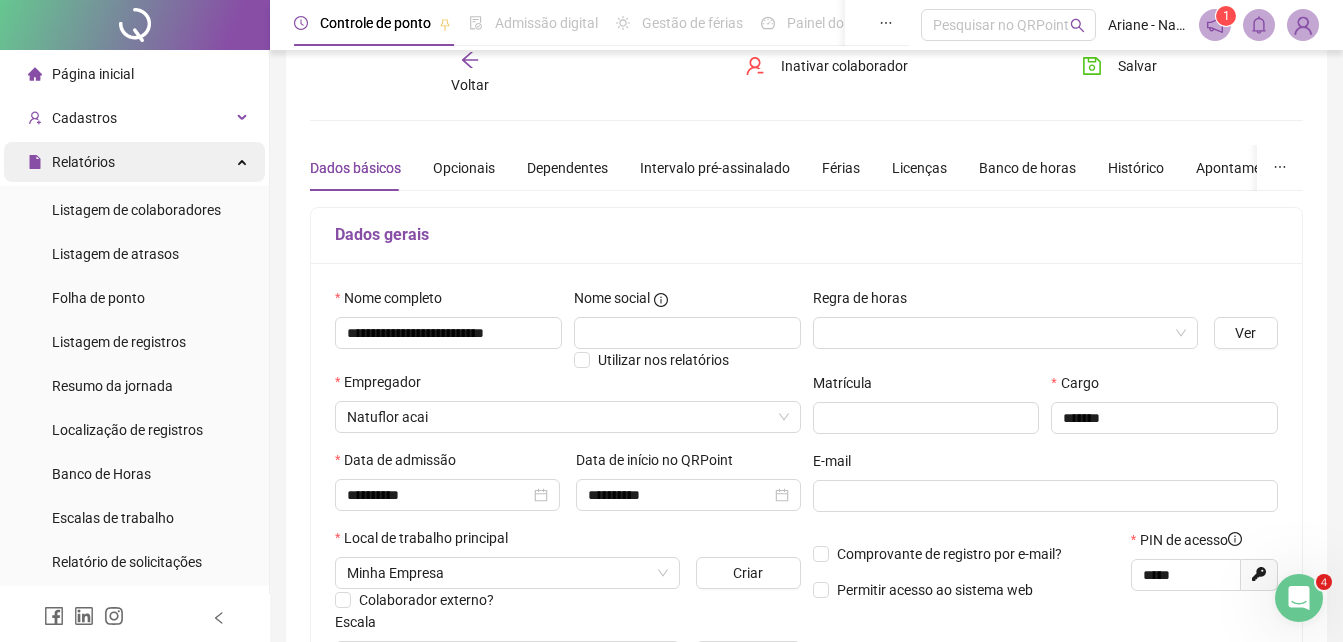 click on "Relatórios" at bounding box center (134, 162) 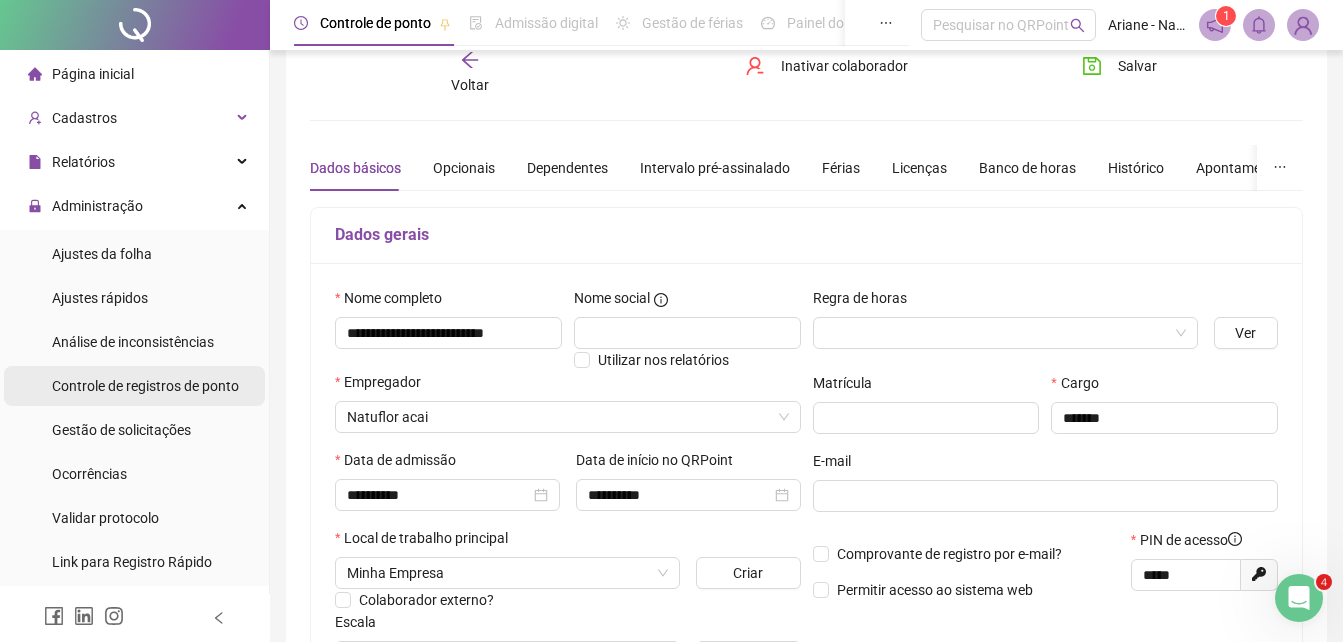 click on "Controle de registros de ponto" at bounding box center (145, 386) 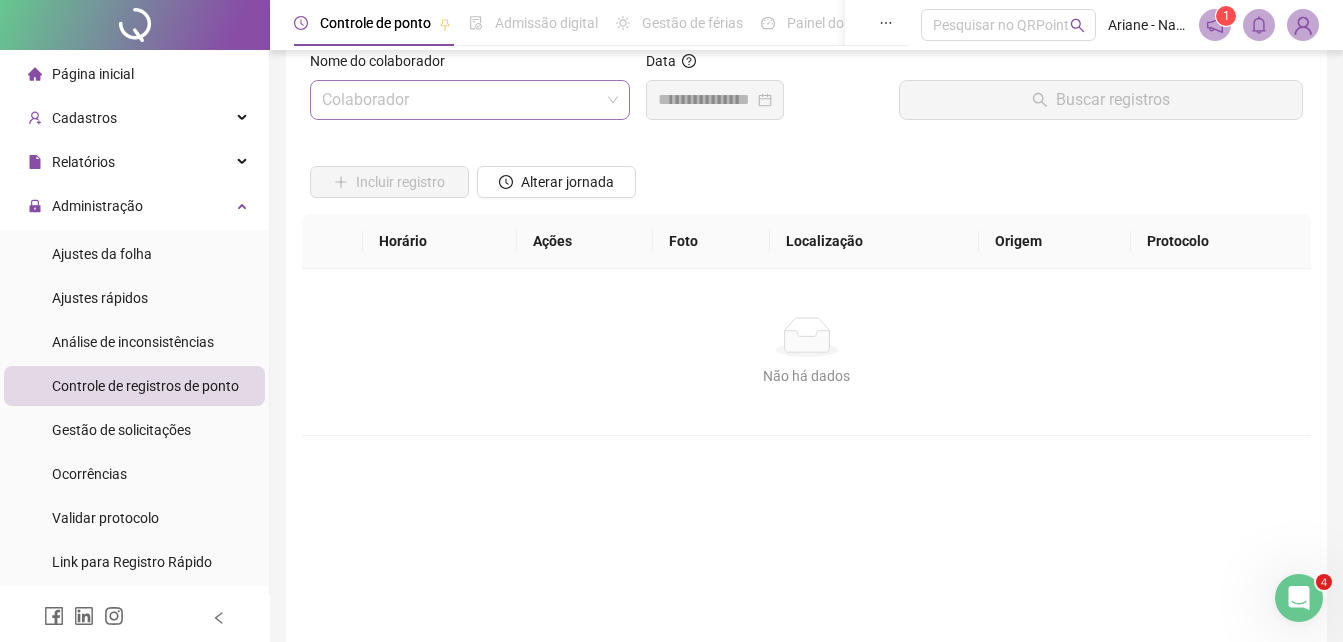 click at bounding box center (461, 100) 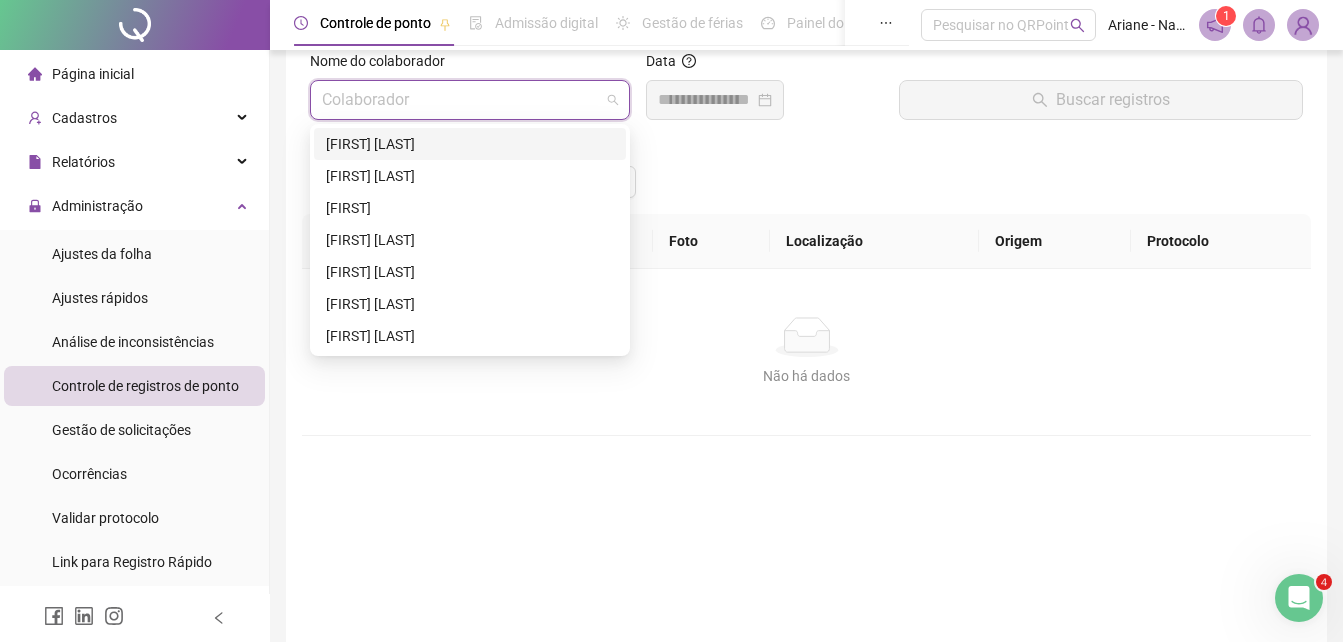 click on "[FIRST] [LAST]" at bounding box center (470, 144) 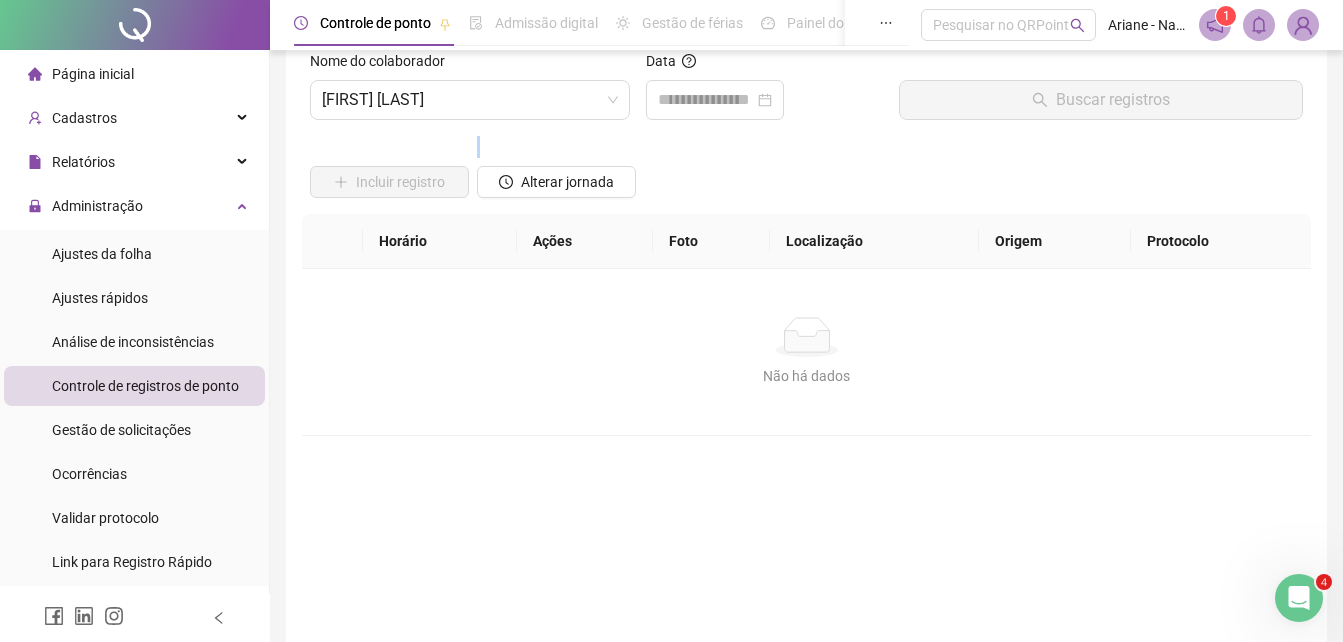 click at bounding box center [389, 151] 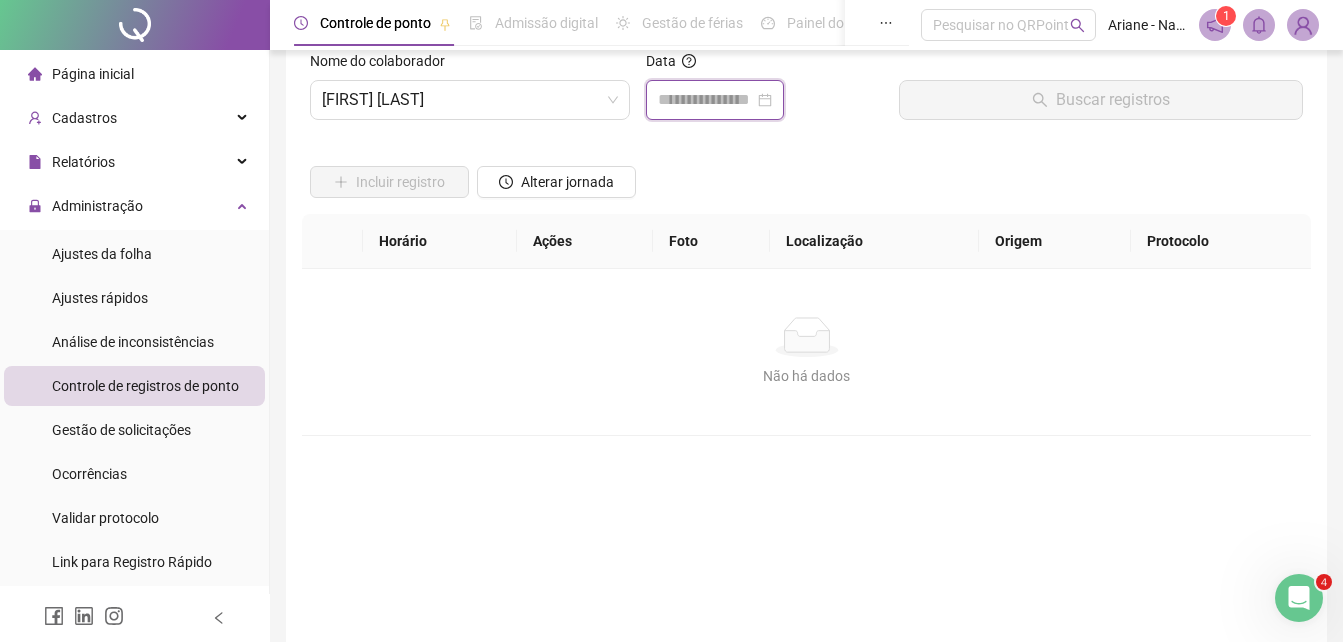 drag, startPoint x: 418, startPoint y: 147, endPoint x: 715, endPoint y: 105, distance: 299.955 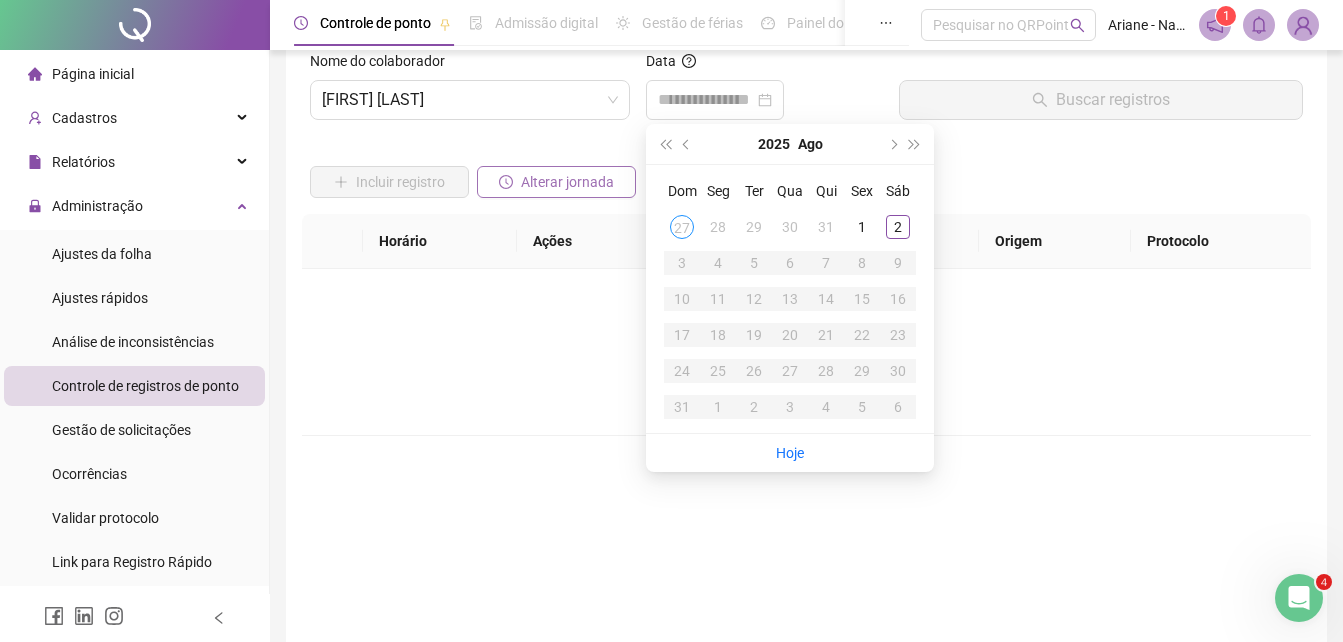 click on "Alterar jornada" at bounding box center [567, 182] 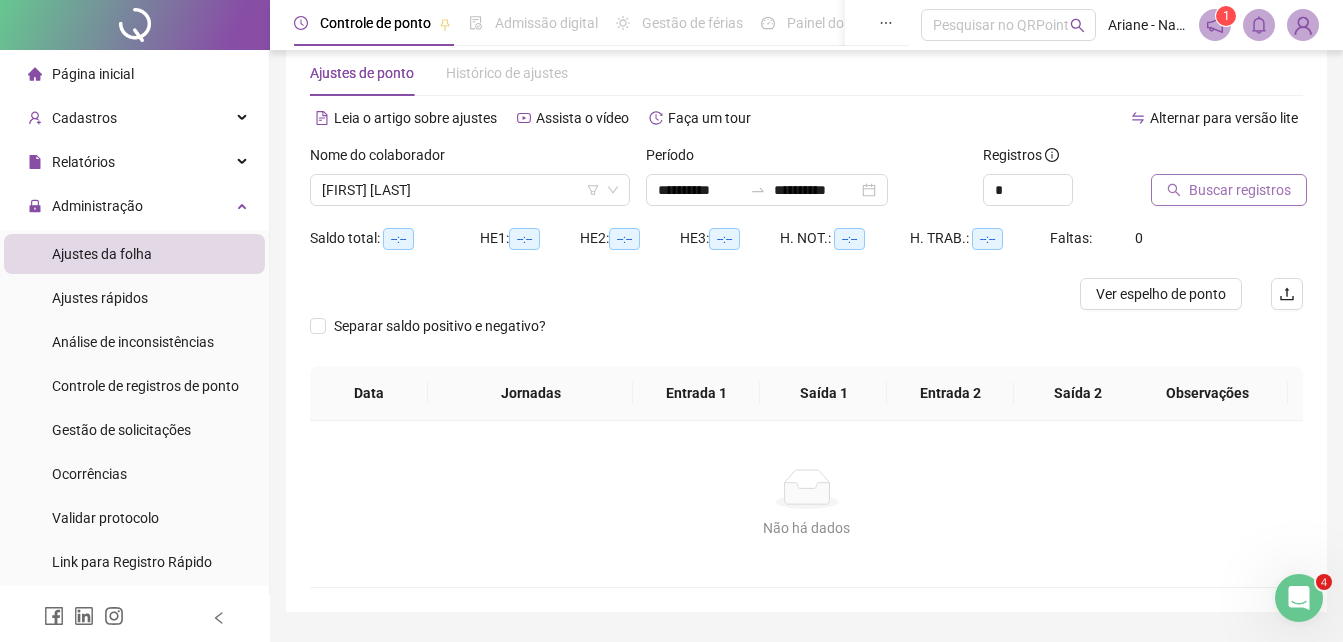 click on "Buscar registros" at bounding box center (1240, 190) 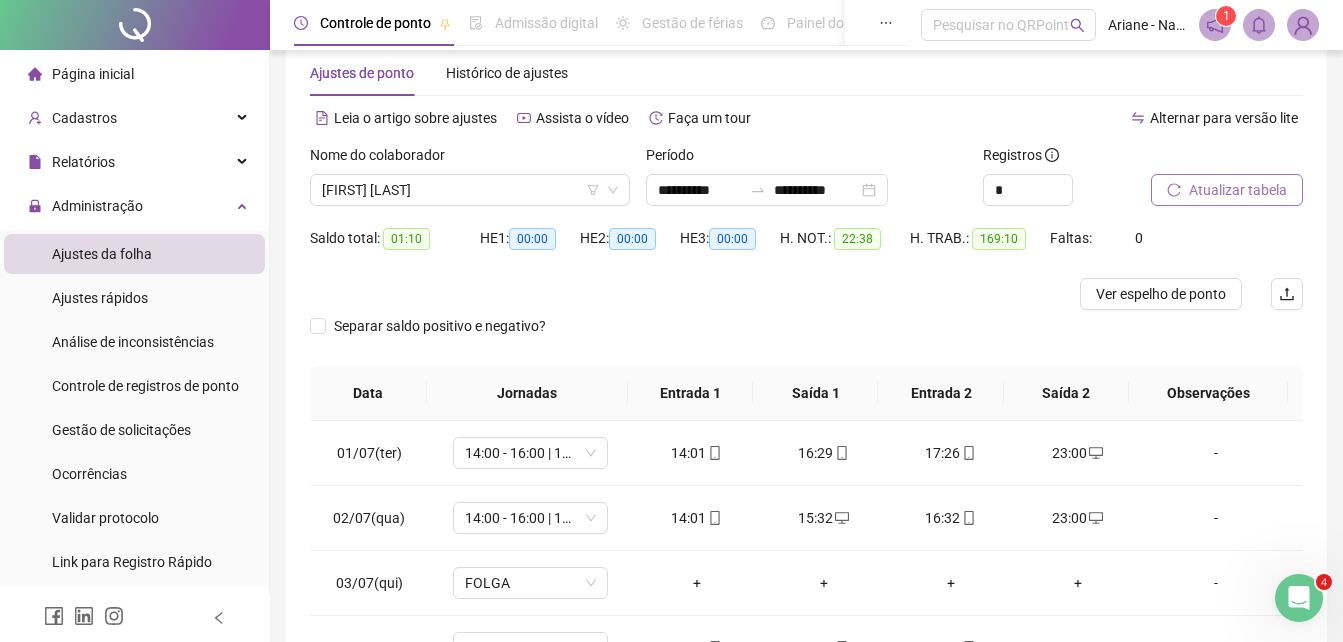 type 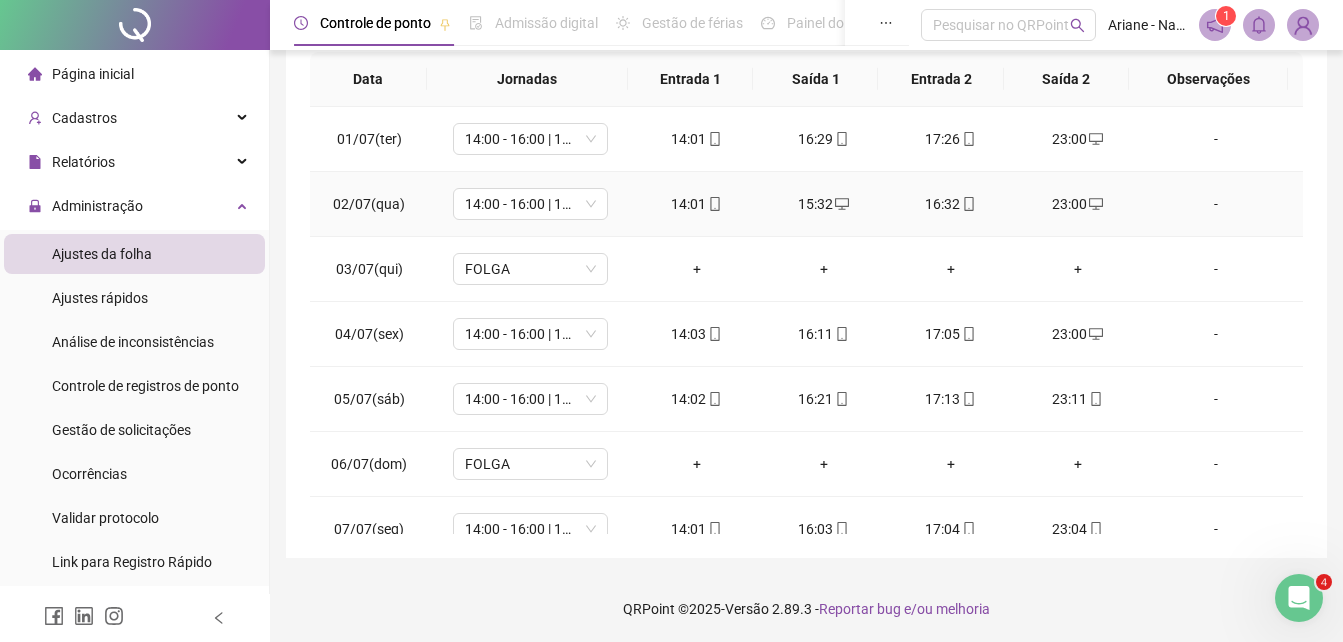 scroll, scrollTop: 356, scrollLeft: 0, axis: vertical 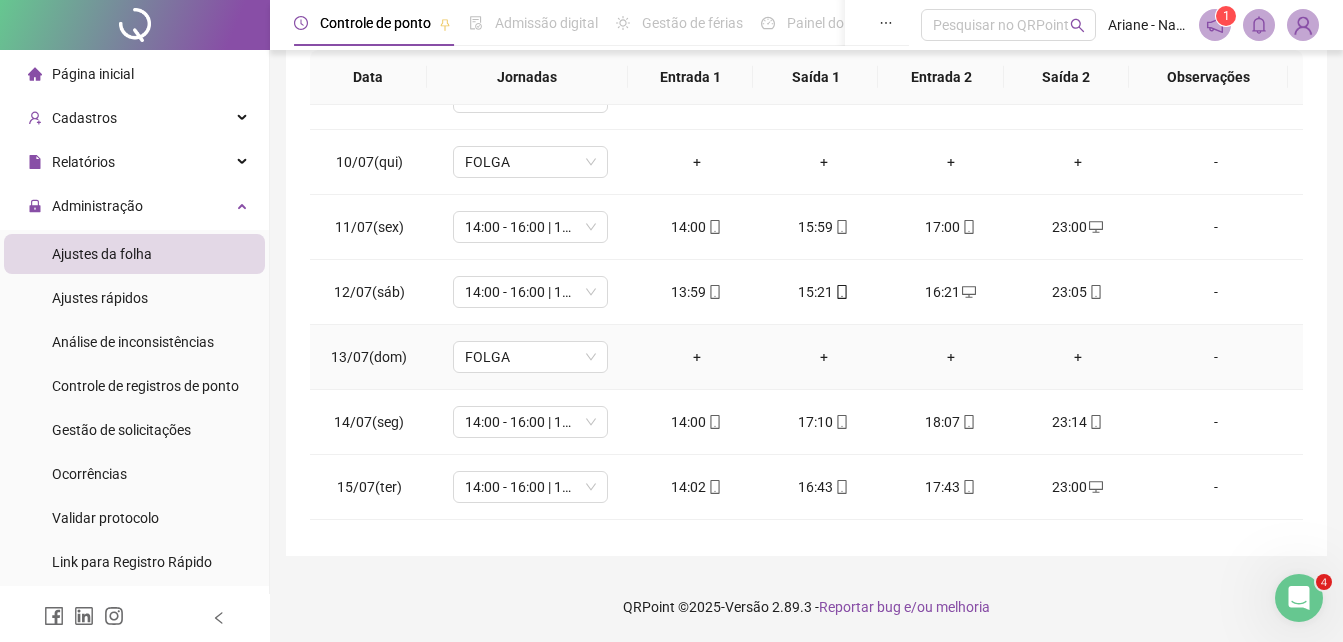 click on "+" at bounding box center [696, 357] 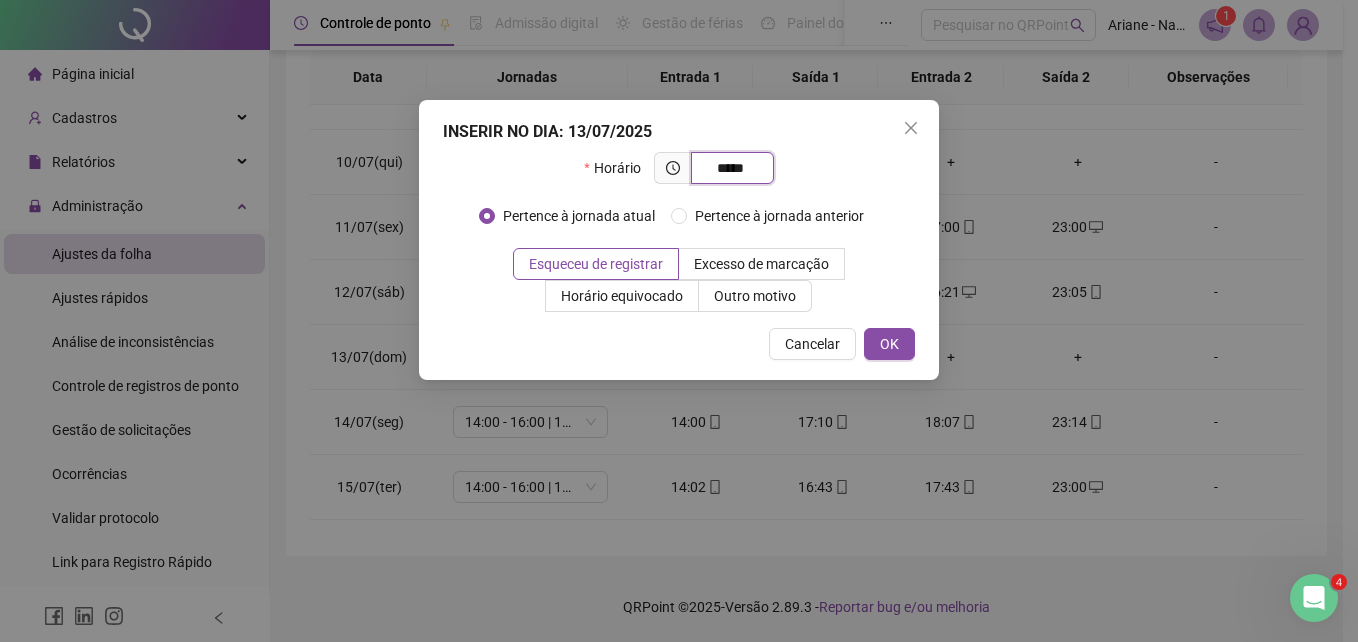 type on "*****" 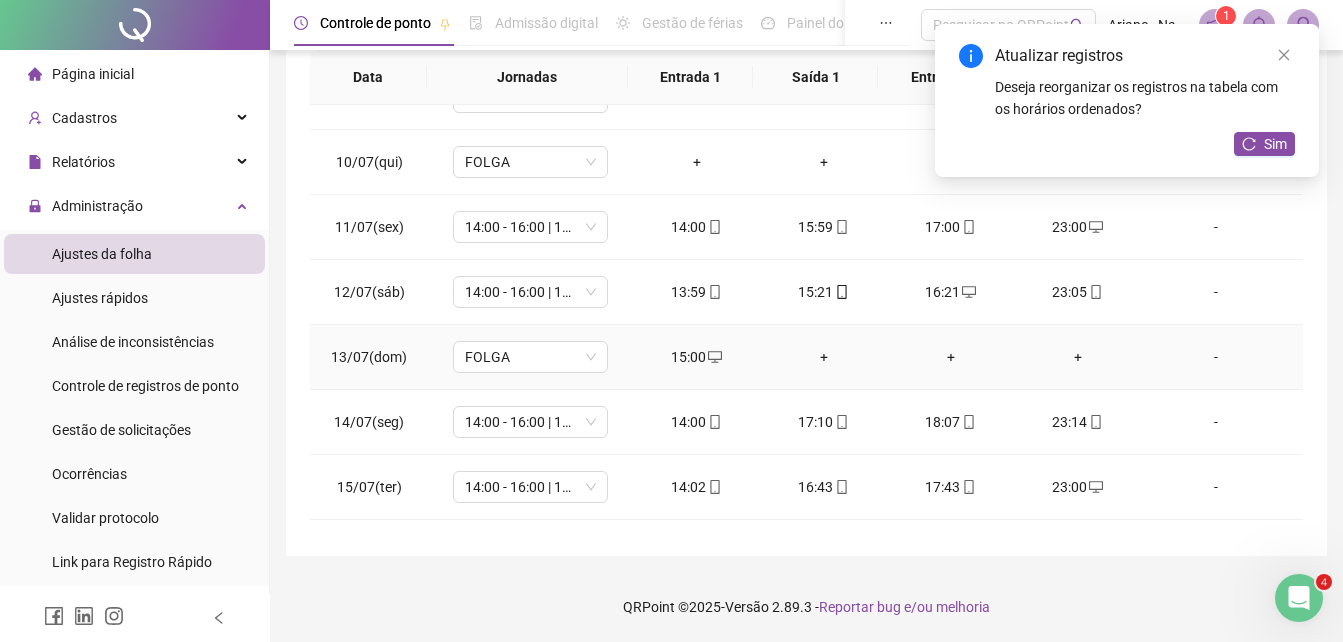 click on "+" at bounding box center (823, 357) 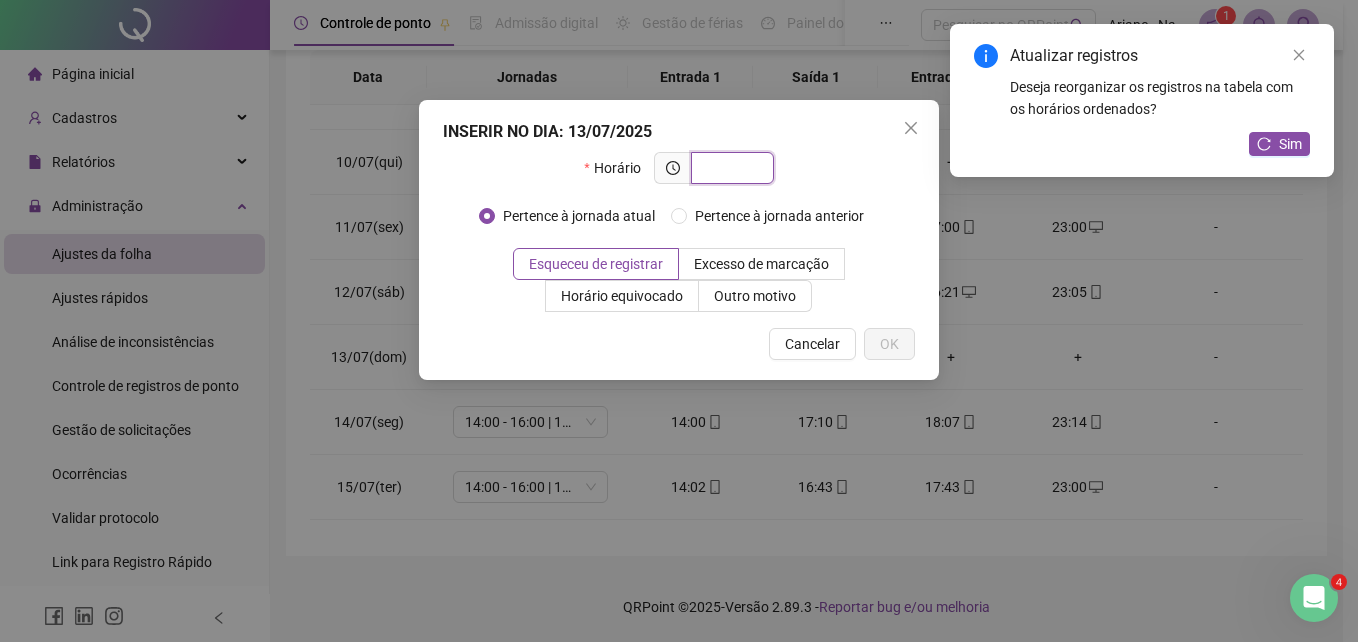 type on "*" 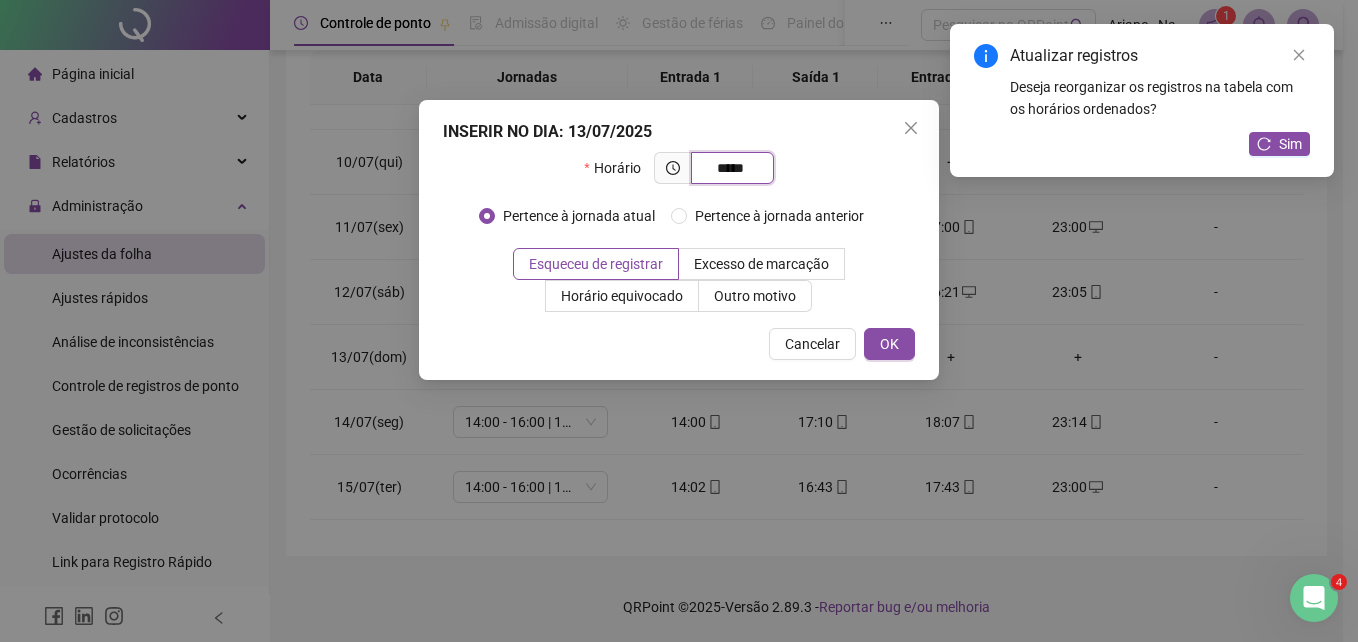 type on "*****" 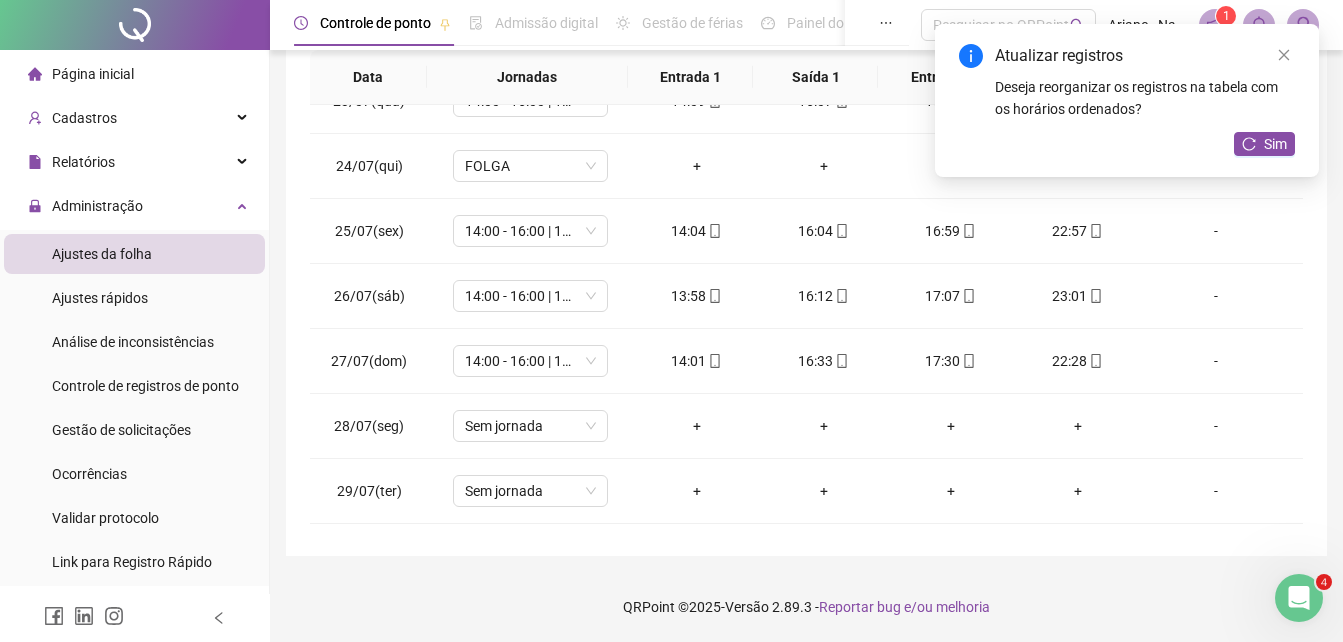 scroll, scrollTop: 1495, scrollLeft: 0, axis: vertical 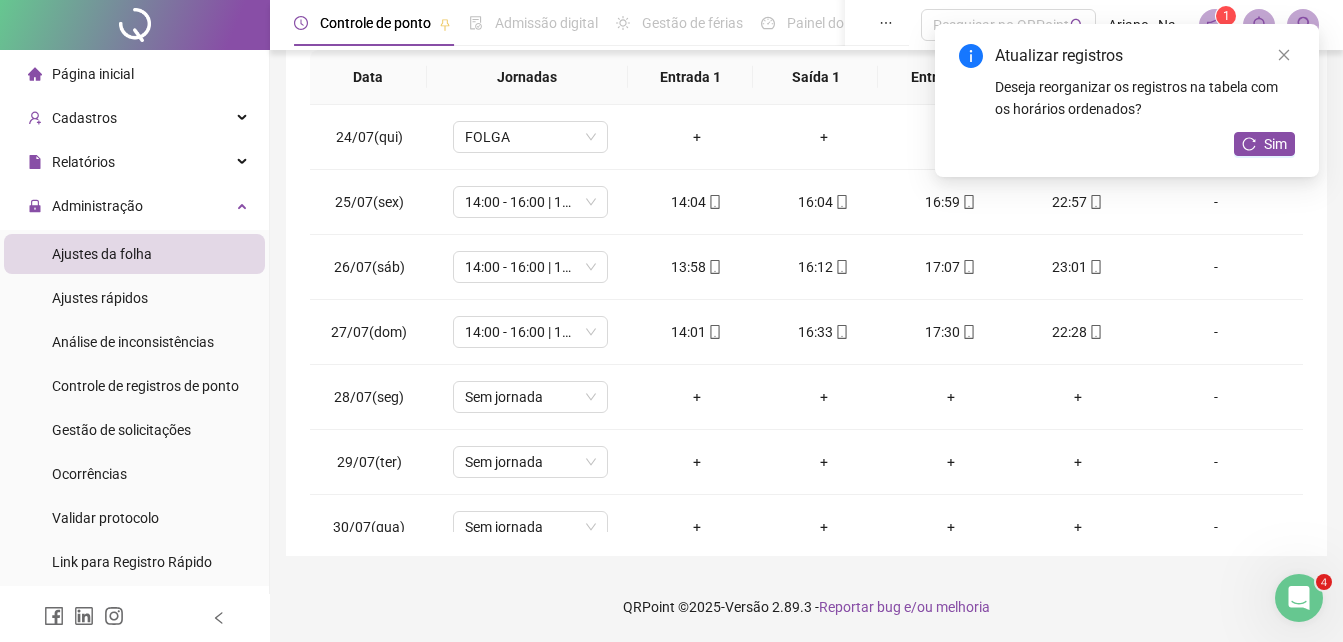 drag, startPoint x: 1296, startPoint y: 522, endPoint x: 1323, endPoint y: 563, distance: 49.09175 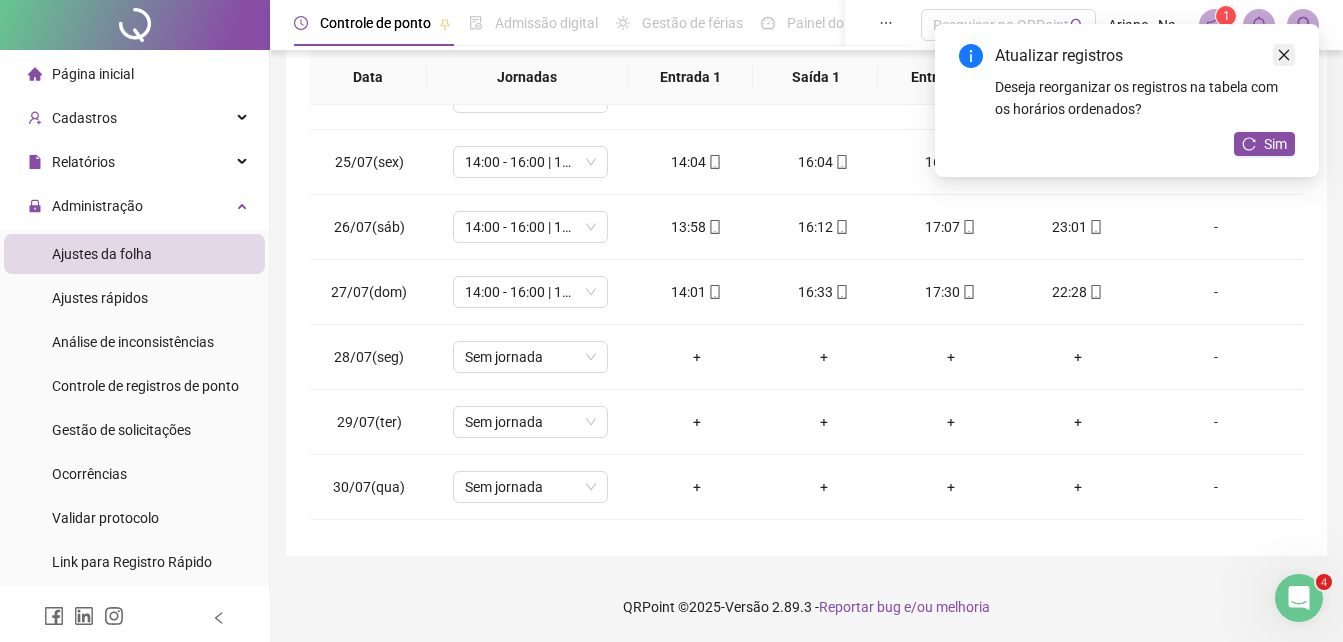 click at bounding box center [1284, 55] 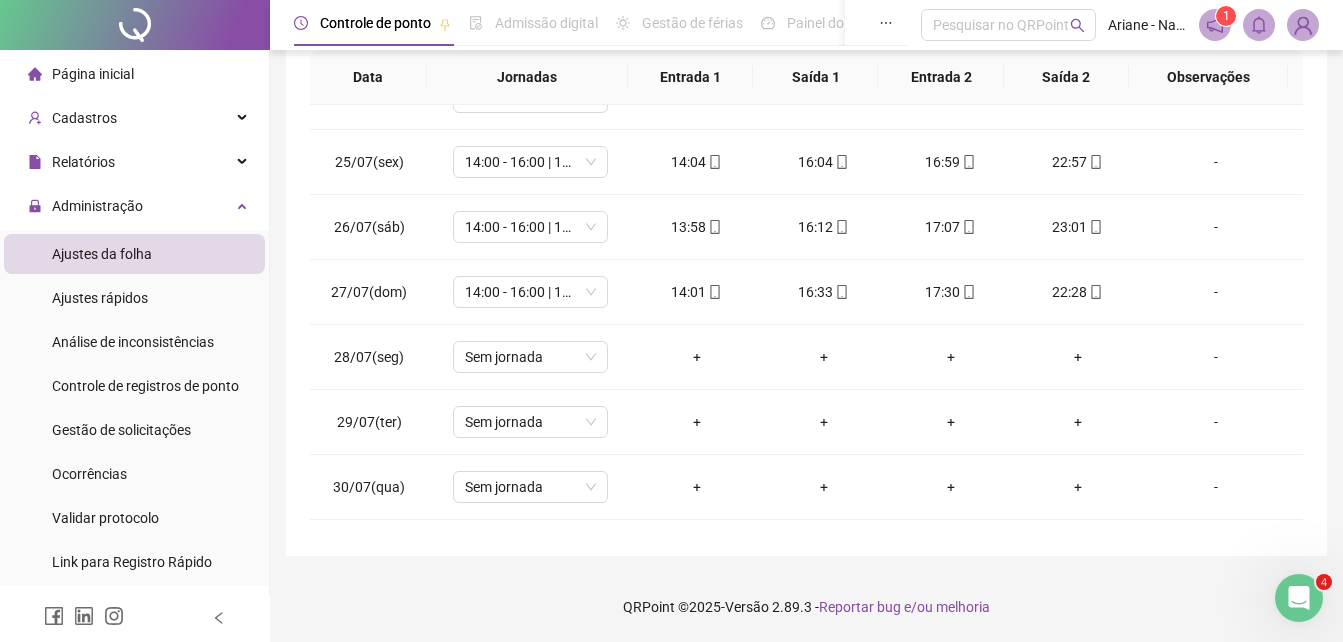 click on "**********" at bounding box center (806, 133) 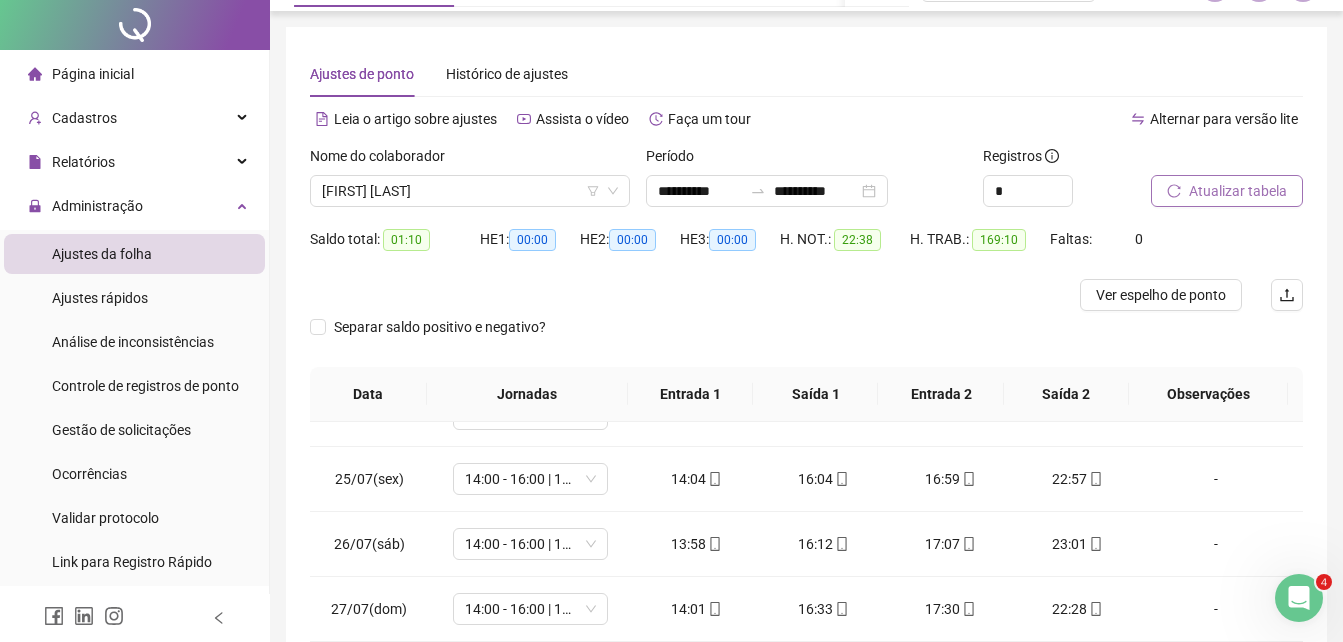 scroll, scrollTop: 0, scrollLeft: 0, axis: both 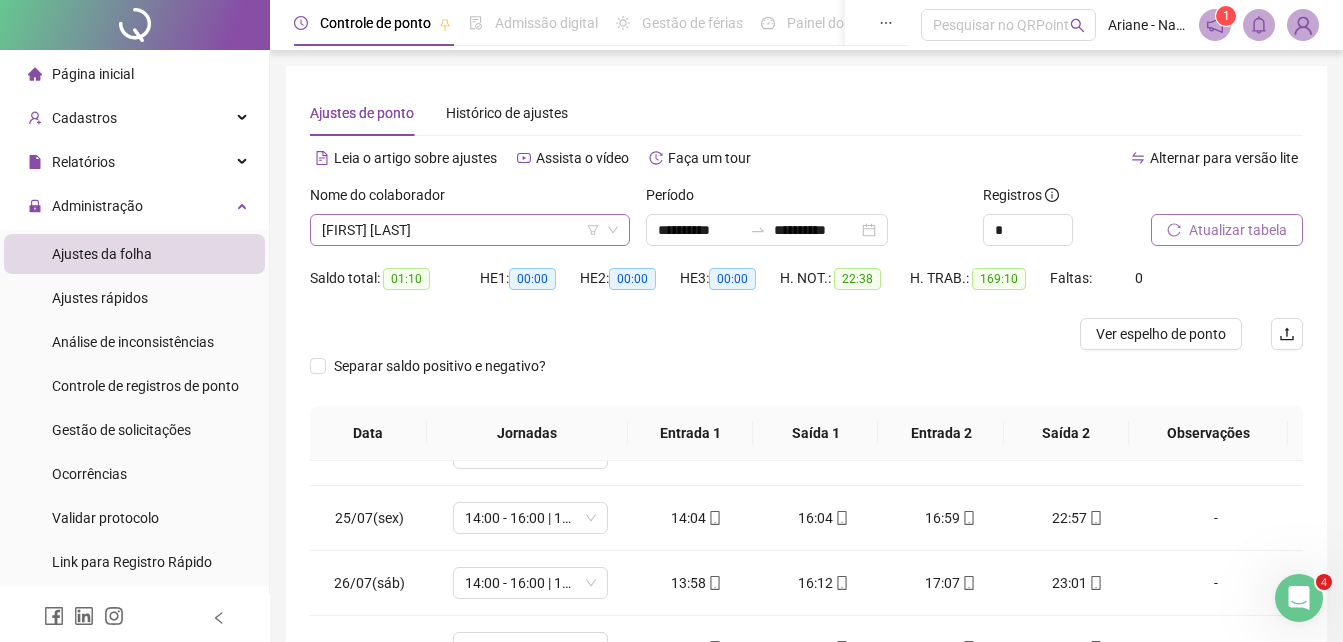 click on "[FIRST] [LAST]" at bounding box center (470, 230) 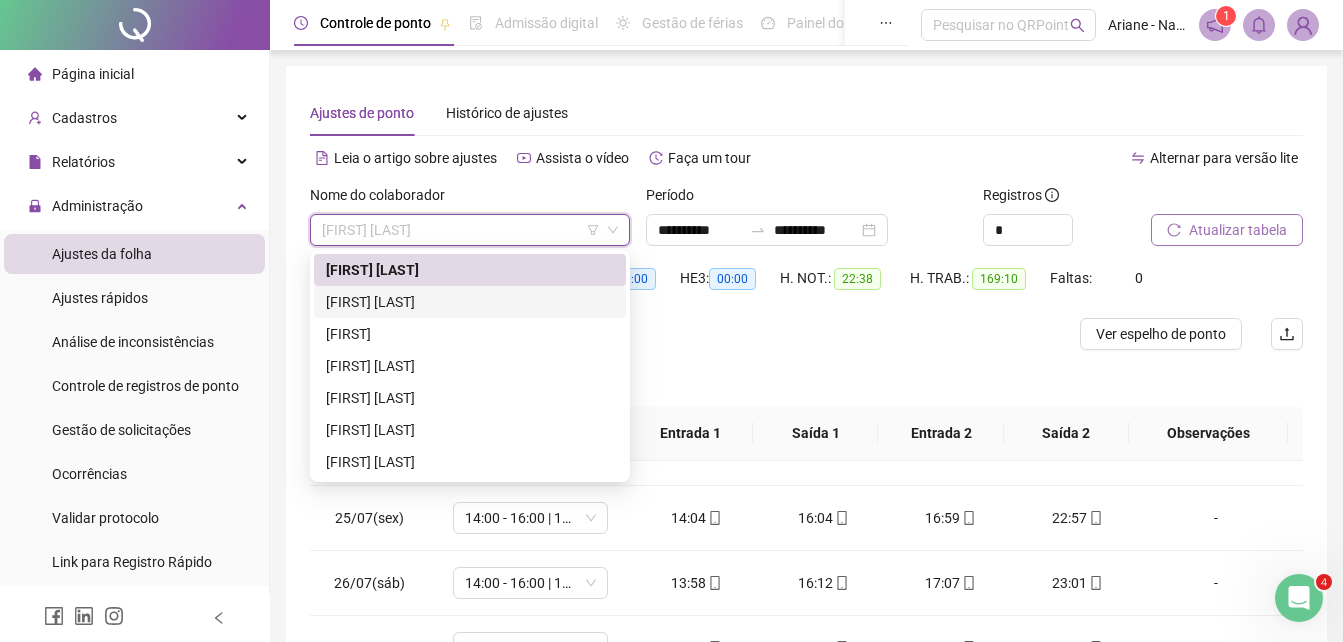 click on "[FIRST] [LAST]" at bounding box center (470, 302) 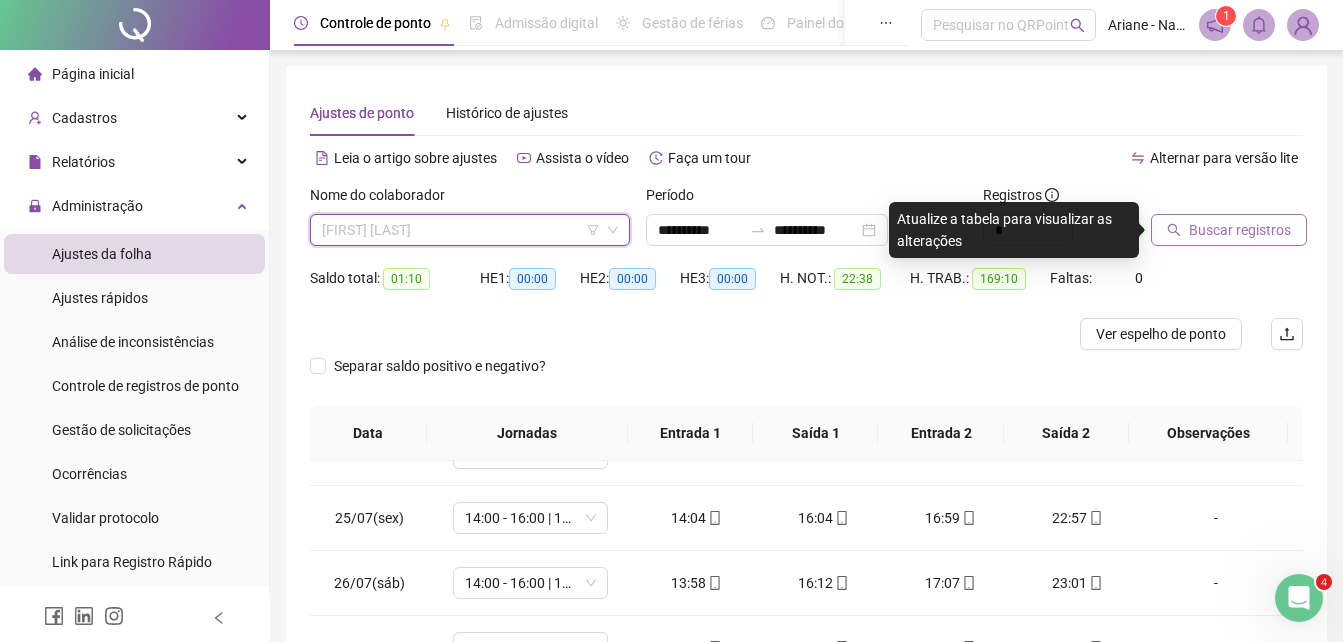 click on "[FIRST] [LAST]" at bounding box center (470, 230) 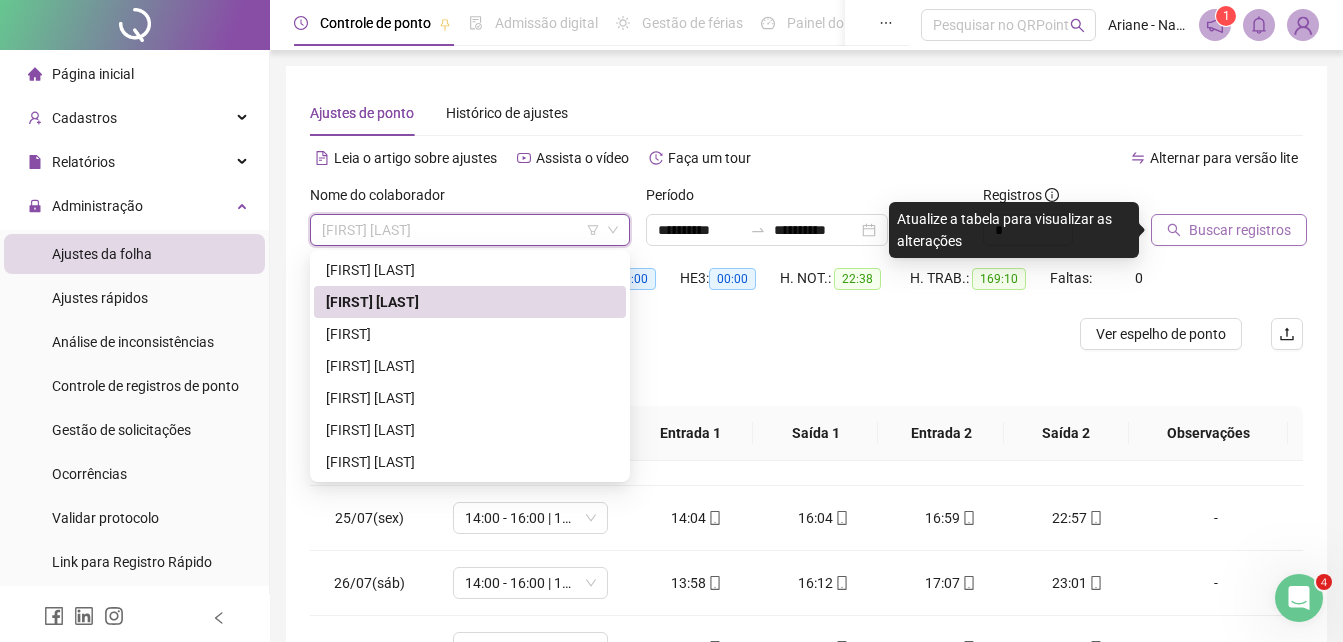 click on "[FIRST] [LAST]" at bounding box center [470, 302] 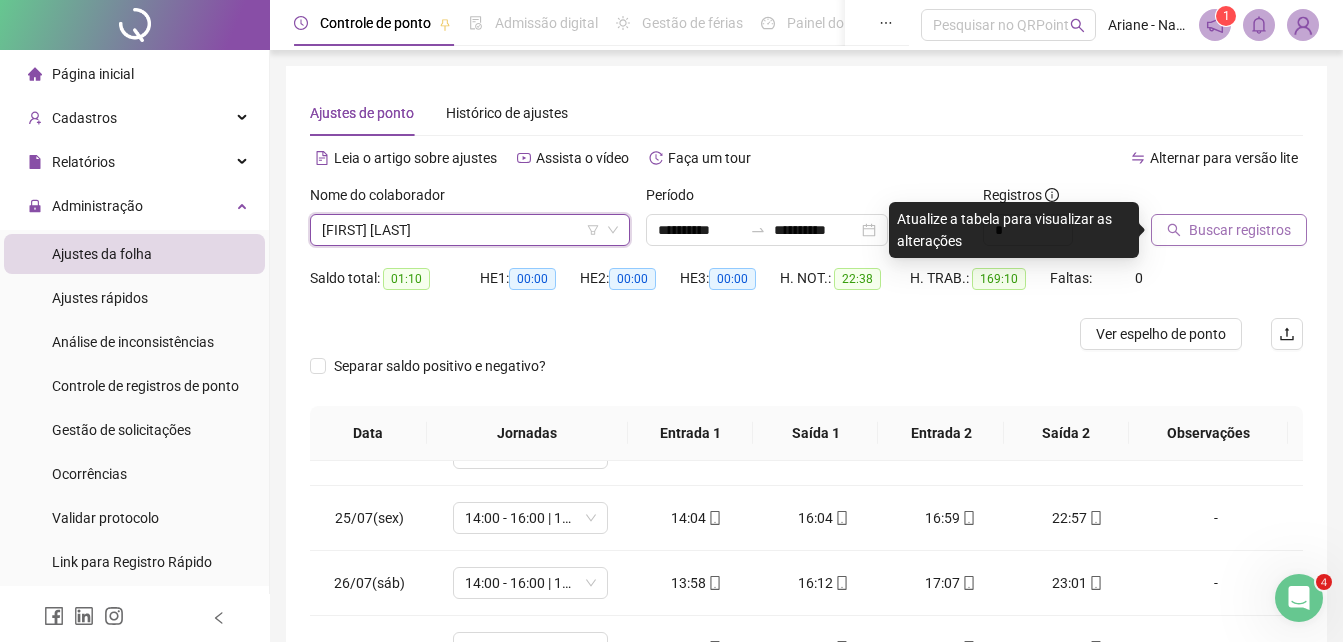 click on "Buscar registros" at bounding box center [1240, 230] 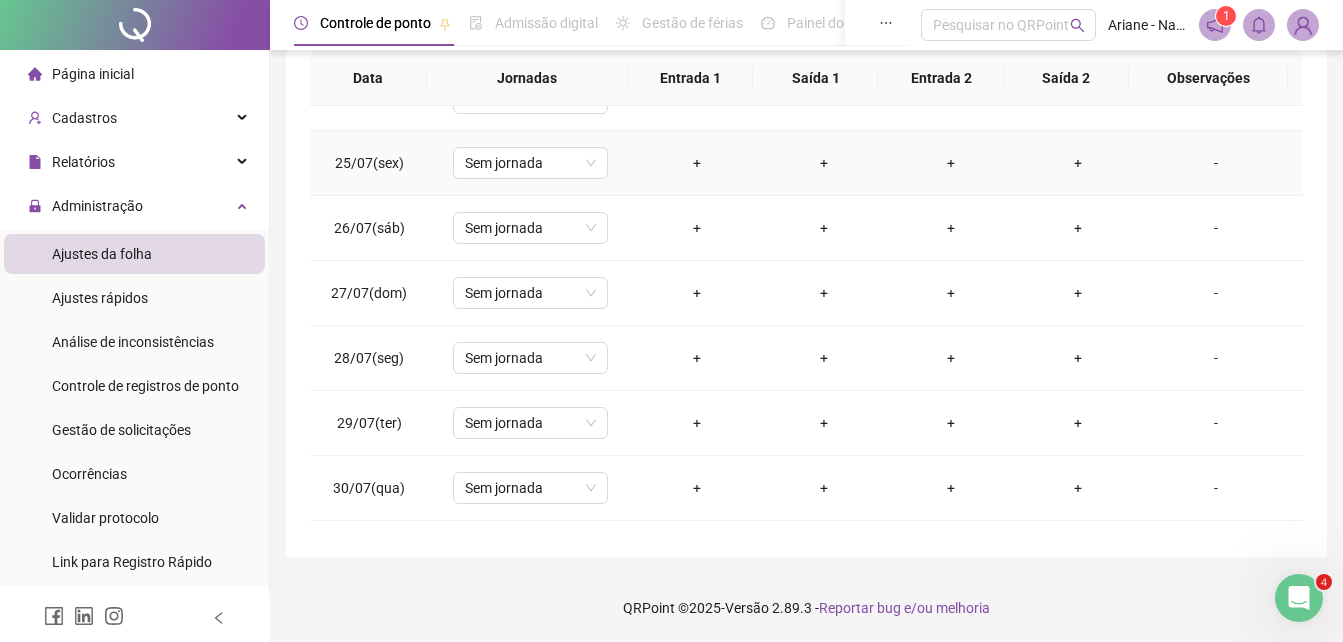 scroll, scrollTop: 356, scrollLeft: 0, axis: vertical 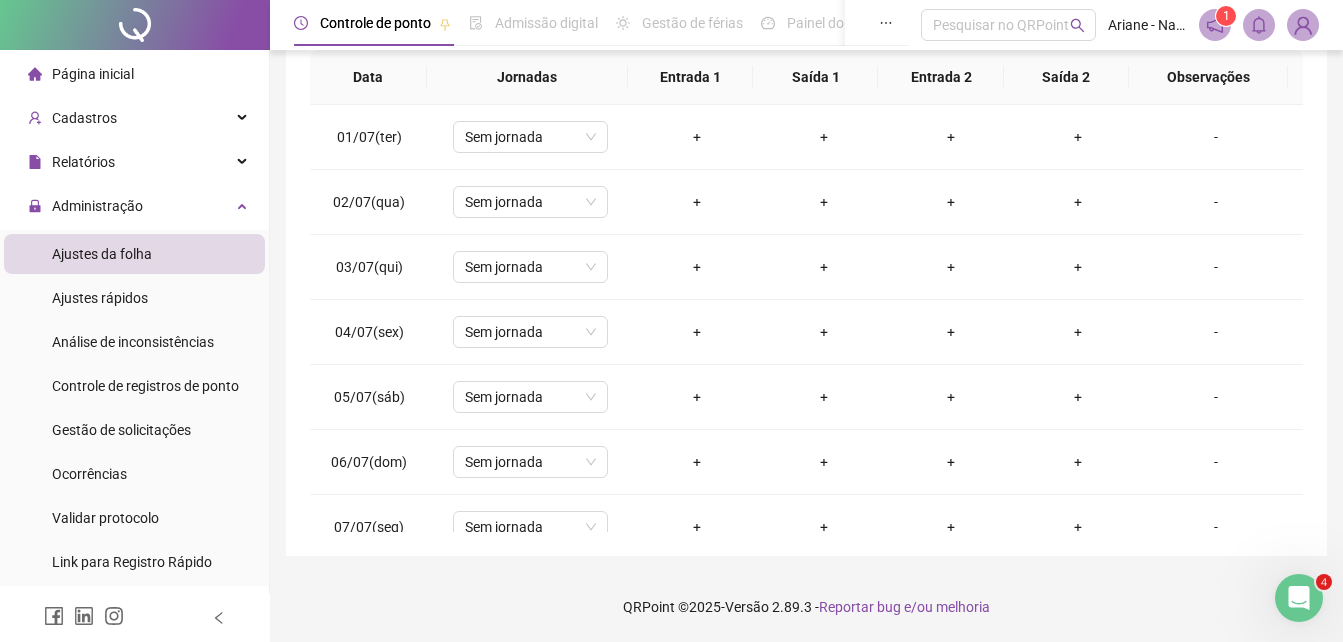click on "**********" at bounding box center [806, 133] 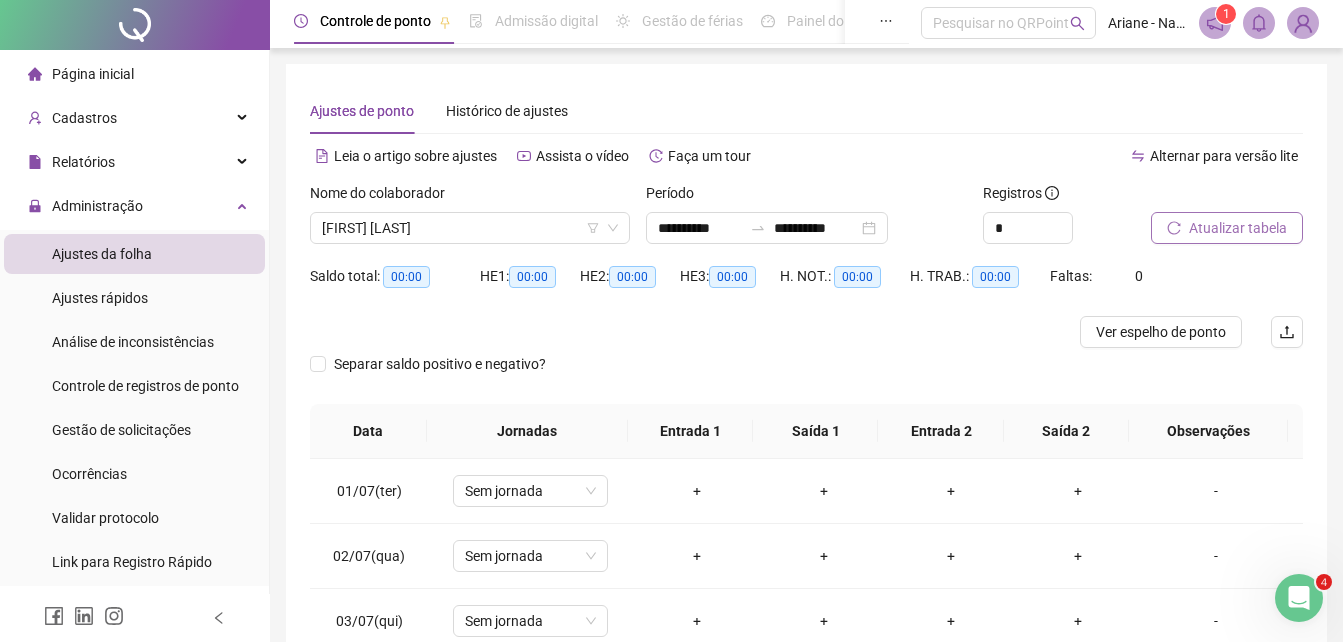 scroll, scrollTop: 0, scrollLeft: 0, axis: both 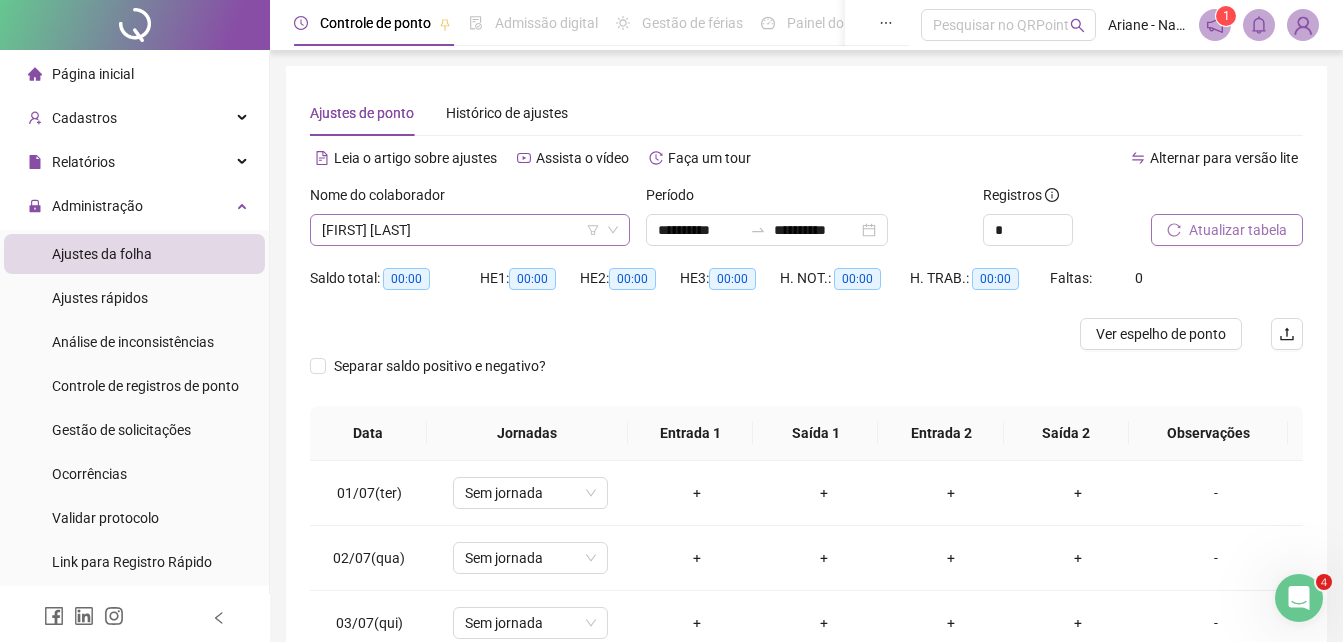 click on "[FIRST] [LAST]" at bounding box center [470, 230] 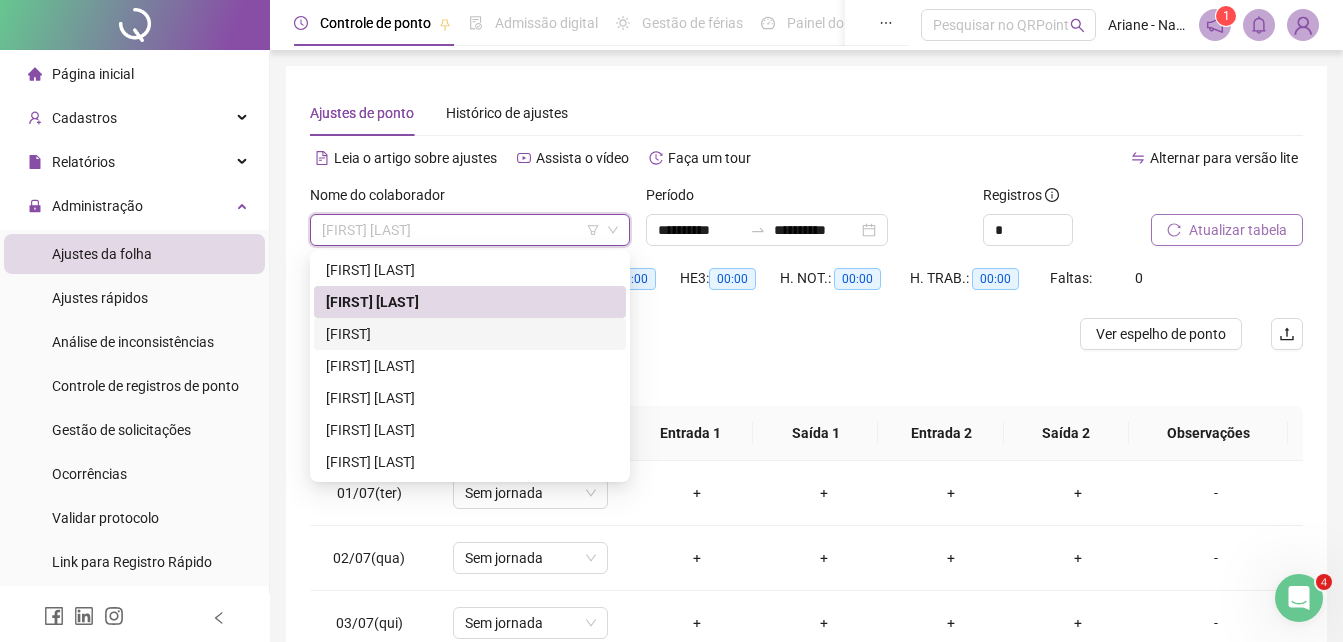 click on "[FIRST]" at bounding box center (470, 334) 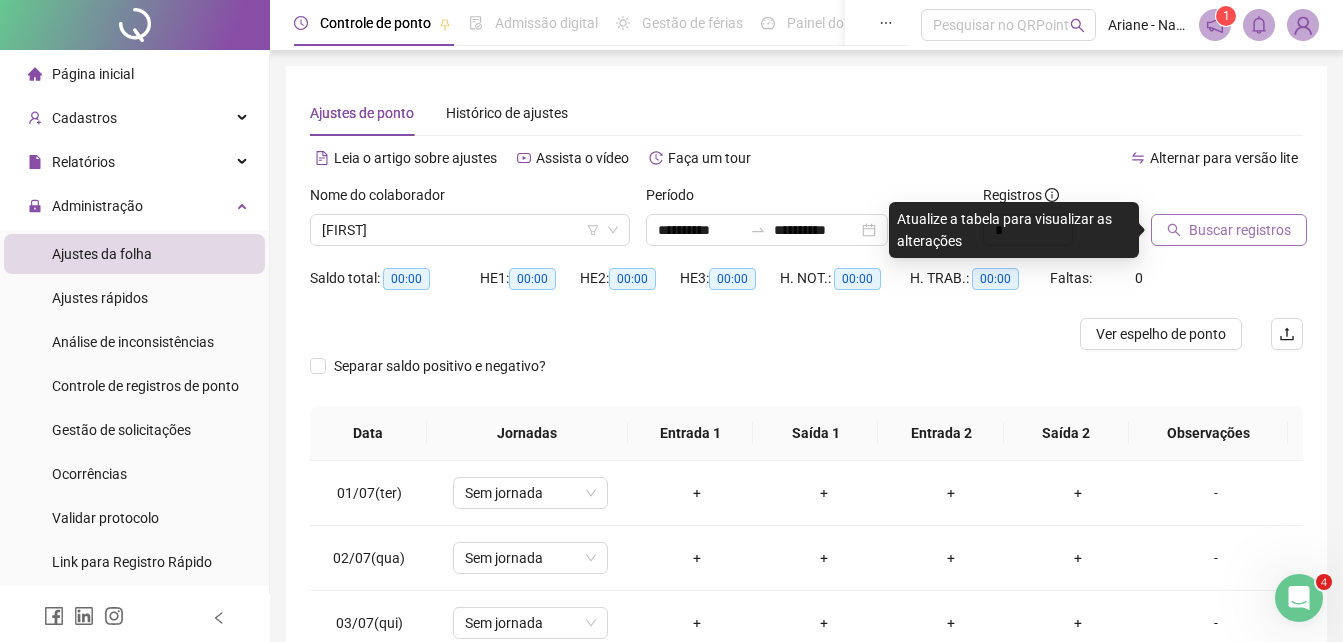click 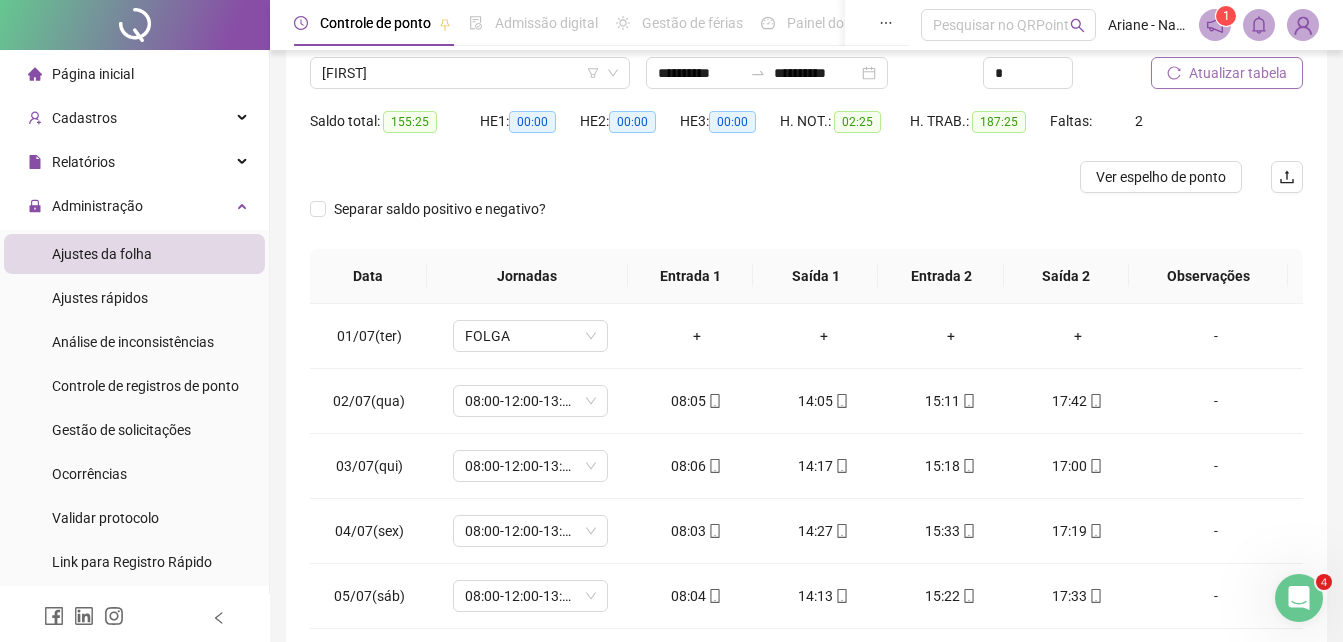 scroll, scrollTop: 160, scrollLeft: 0, axis: vertical 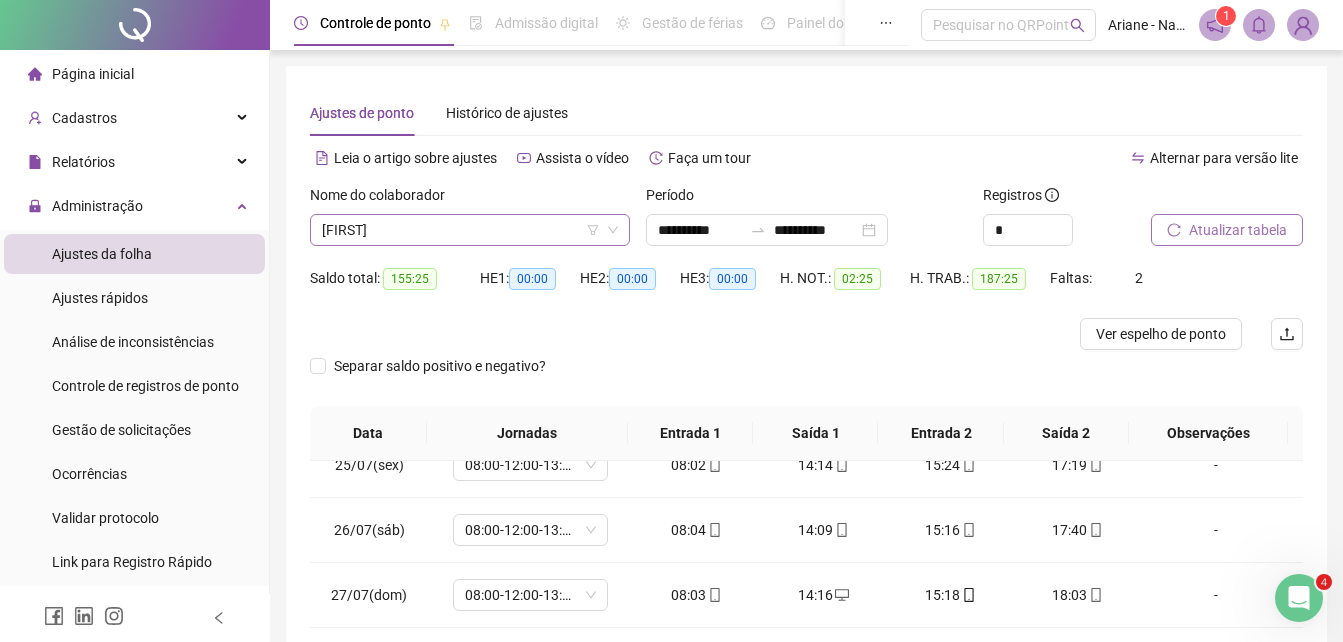 click on "[FIRST]" at bounding box center (470, 230) 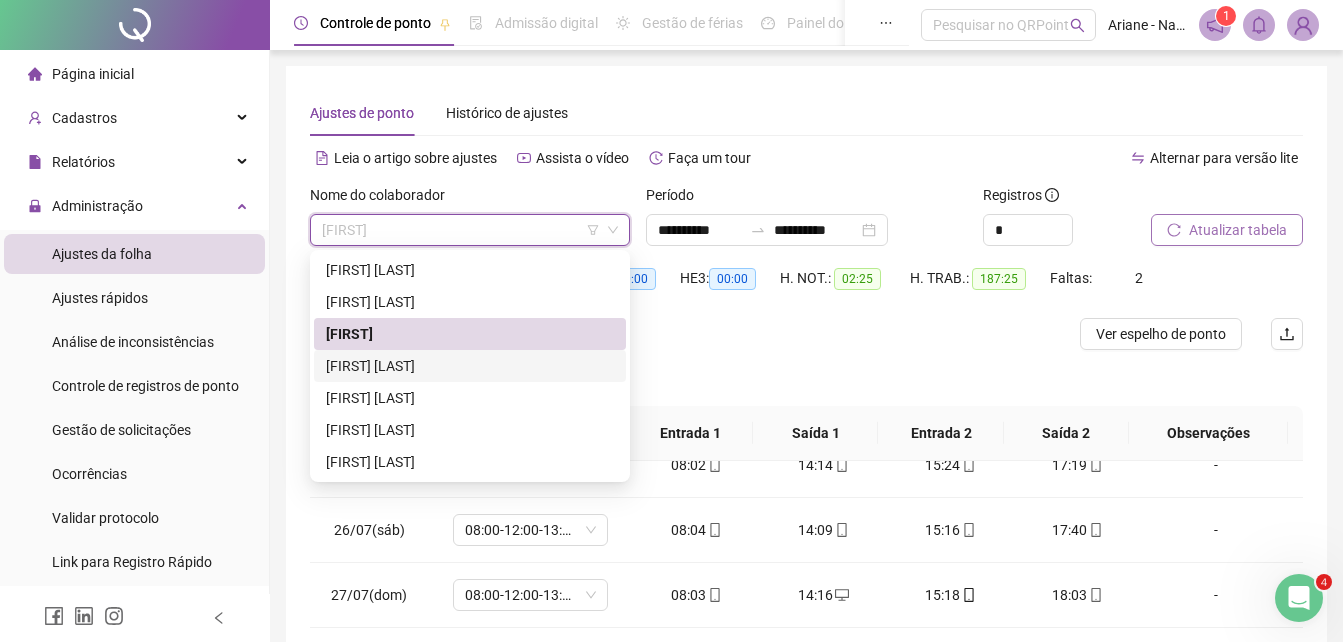 click on "[FIRST] [LAST]" at bounding box center [470, 366] 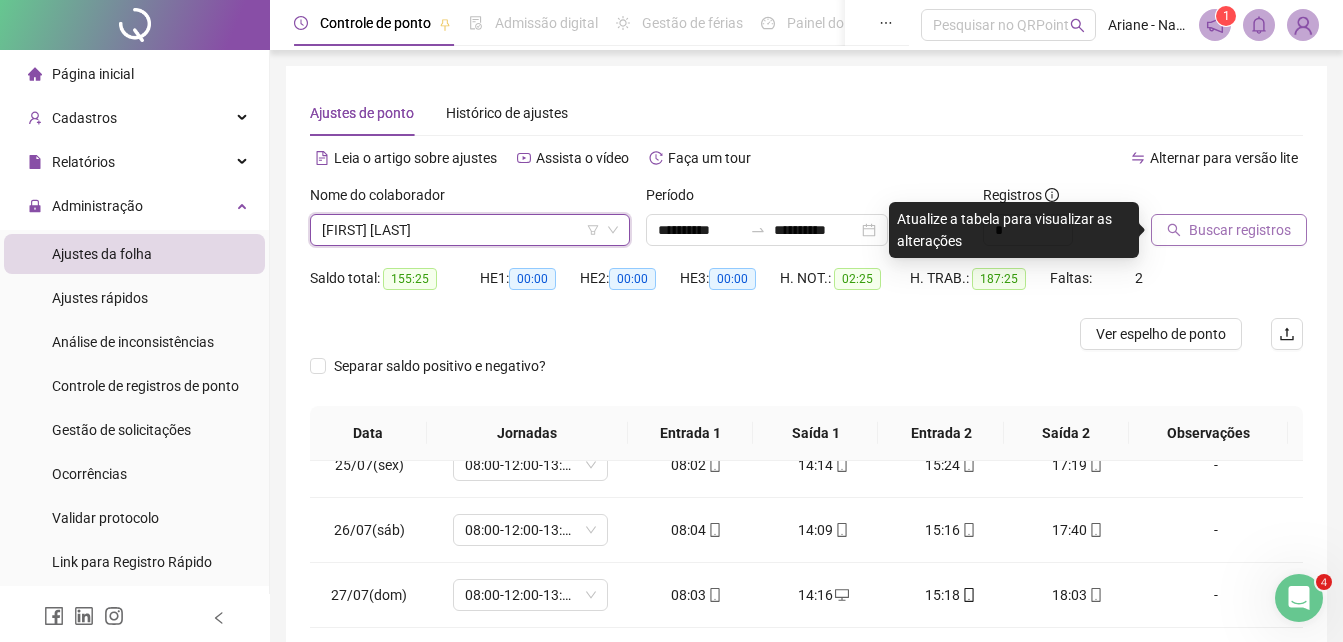click on "Buscar registros" at bounding box center [1240, 230] 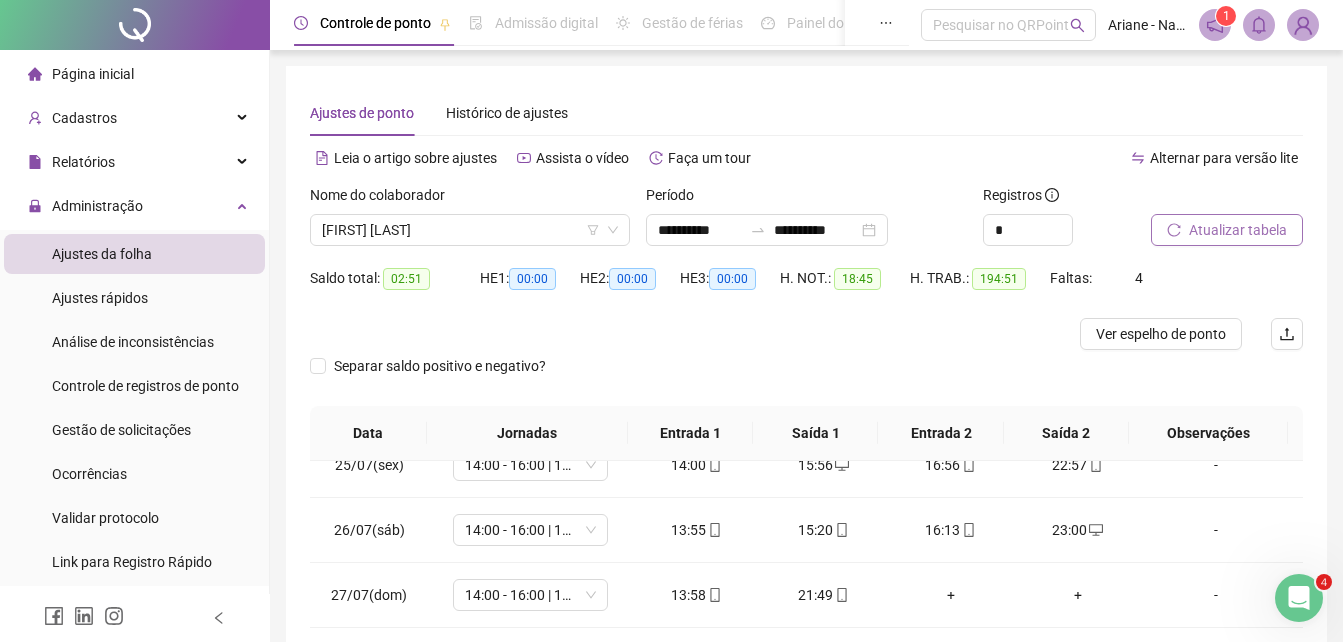 click on "**********" at bounding box center [806, 499] 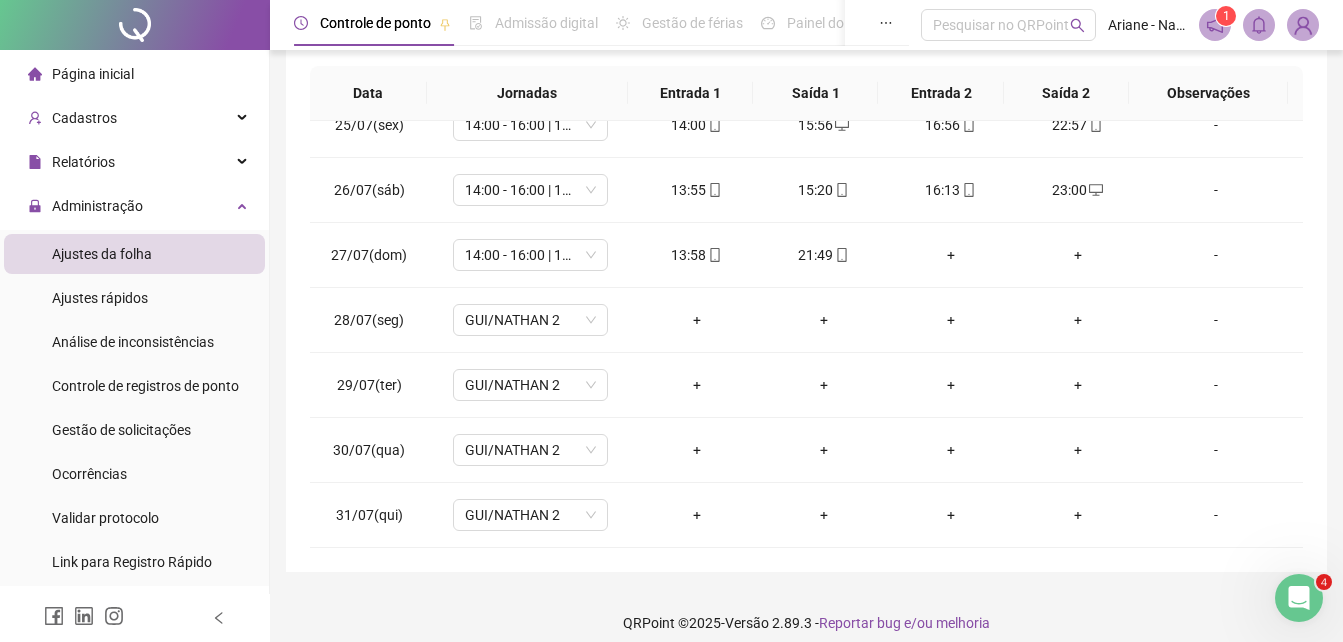 scroll, scrollTop: 356, scrollLeft: 0, axis: vertical 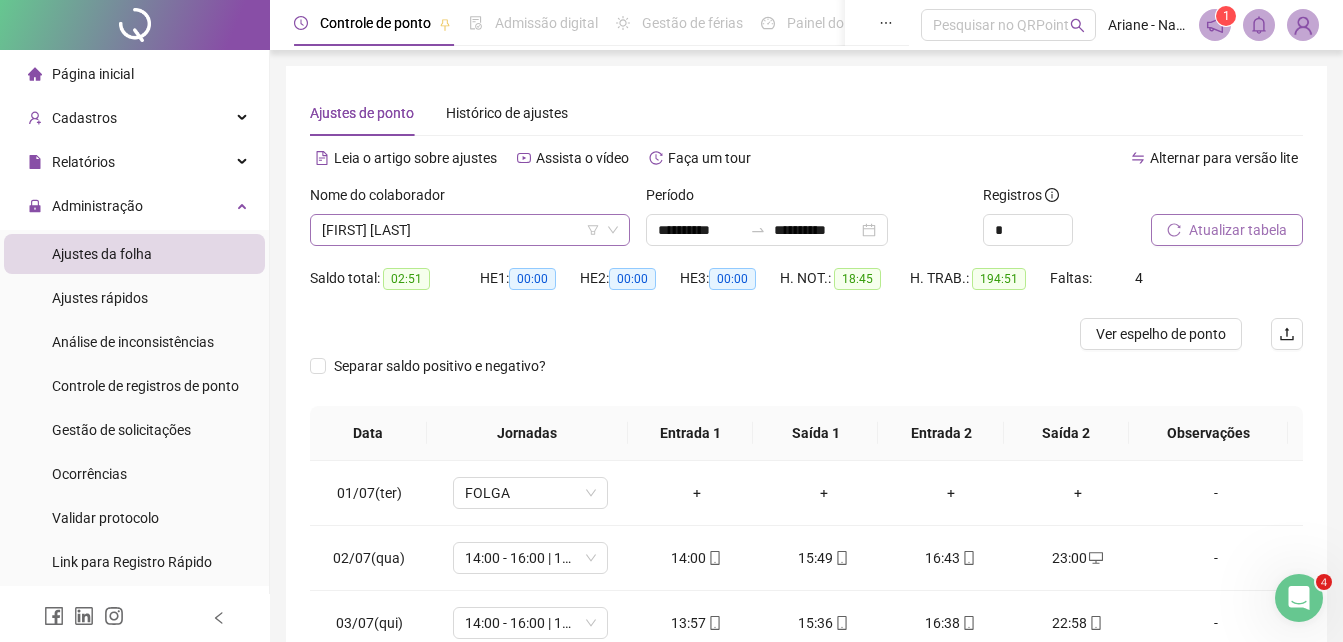 click on "[FIRST] [LAST]" at bounding box center (470, 230) 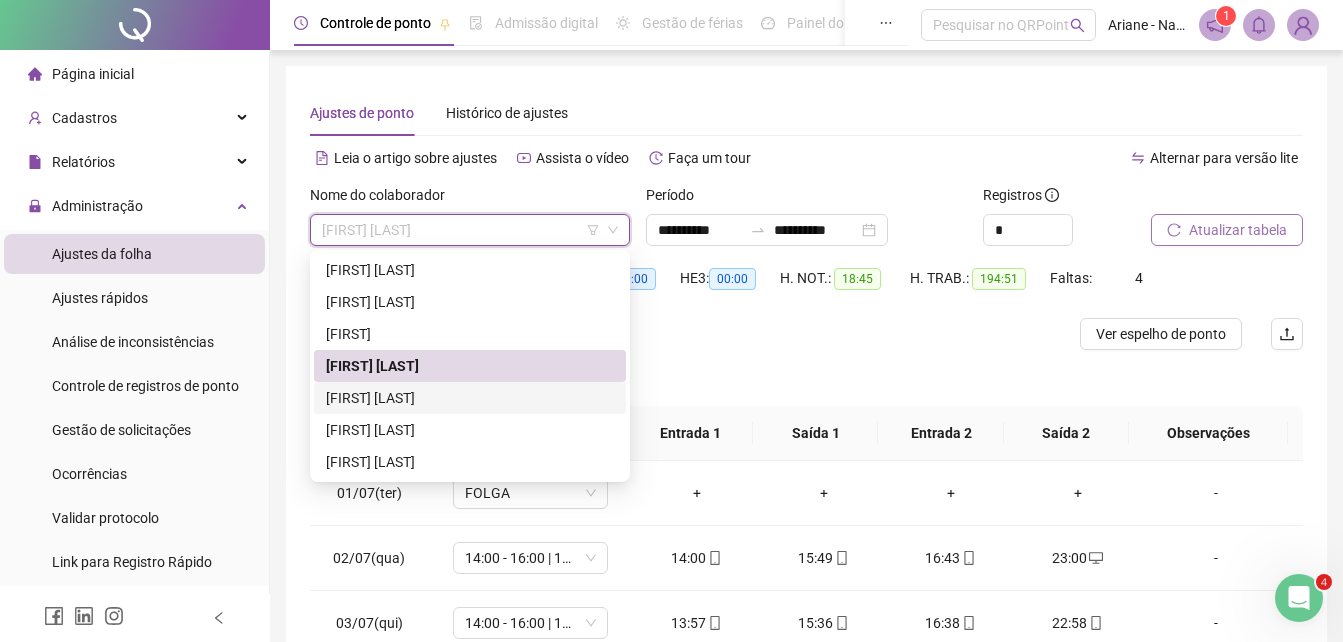 click on "[FIRST] [LAST]" at bounding box center (470, 398) 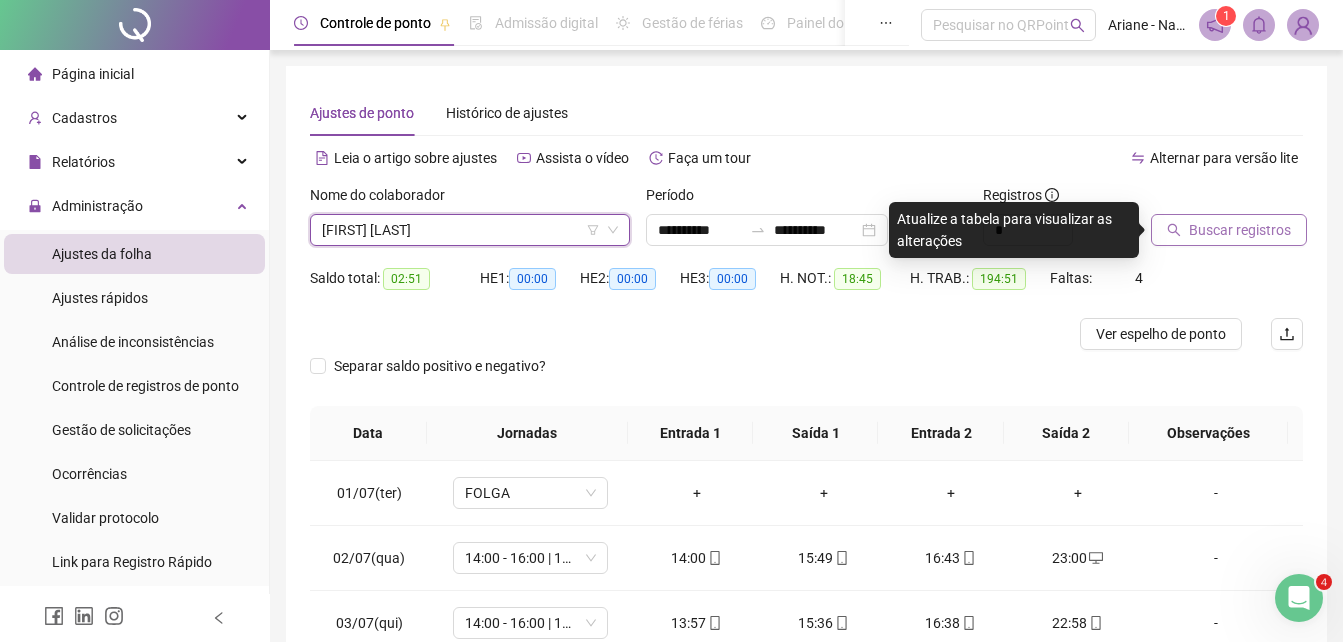 click on "Buscar registros" at bounding box center [1240, 230] 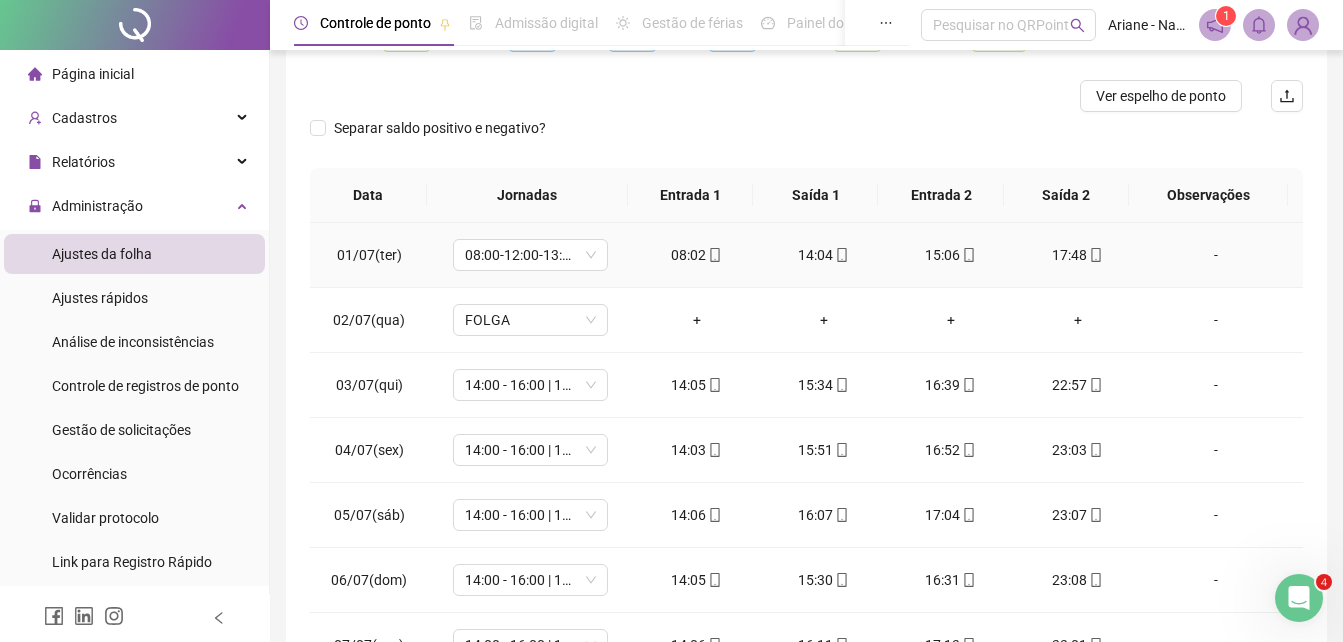 scroll, scrollTop: 240, scrollLeft: 0, axis: vertical 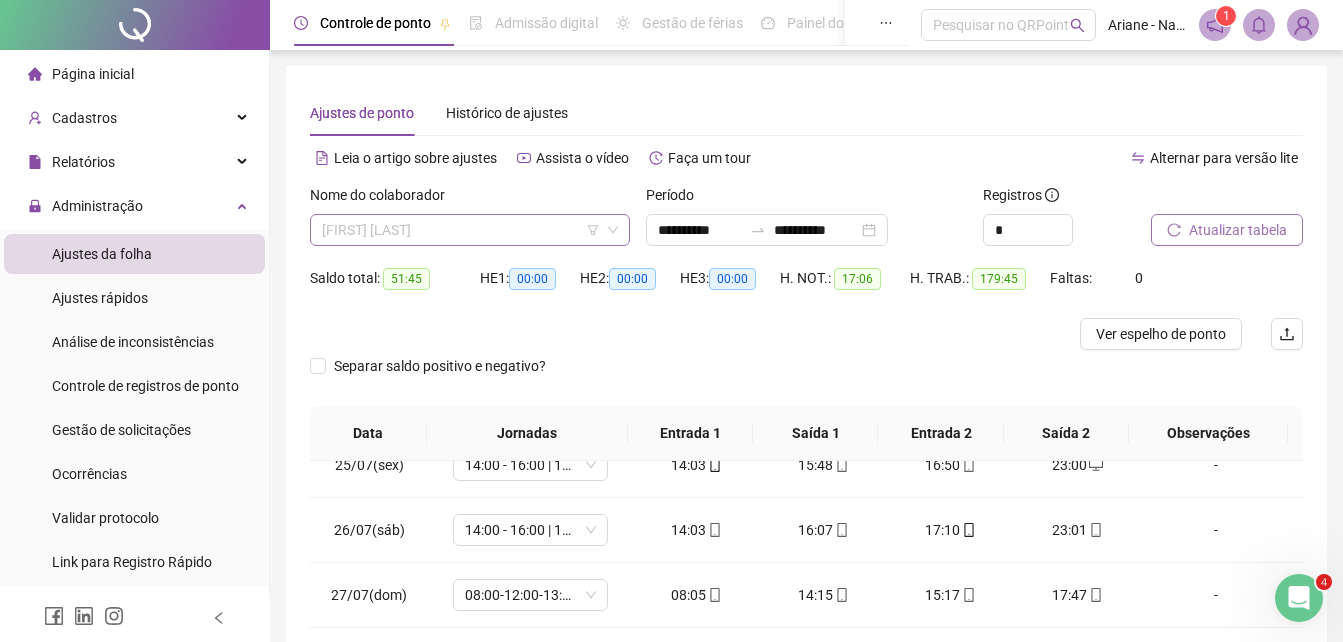 click on "[FIRST] [LAST]" at bounding box center (470, 230) 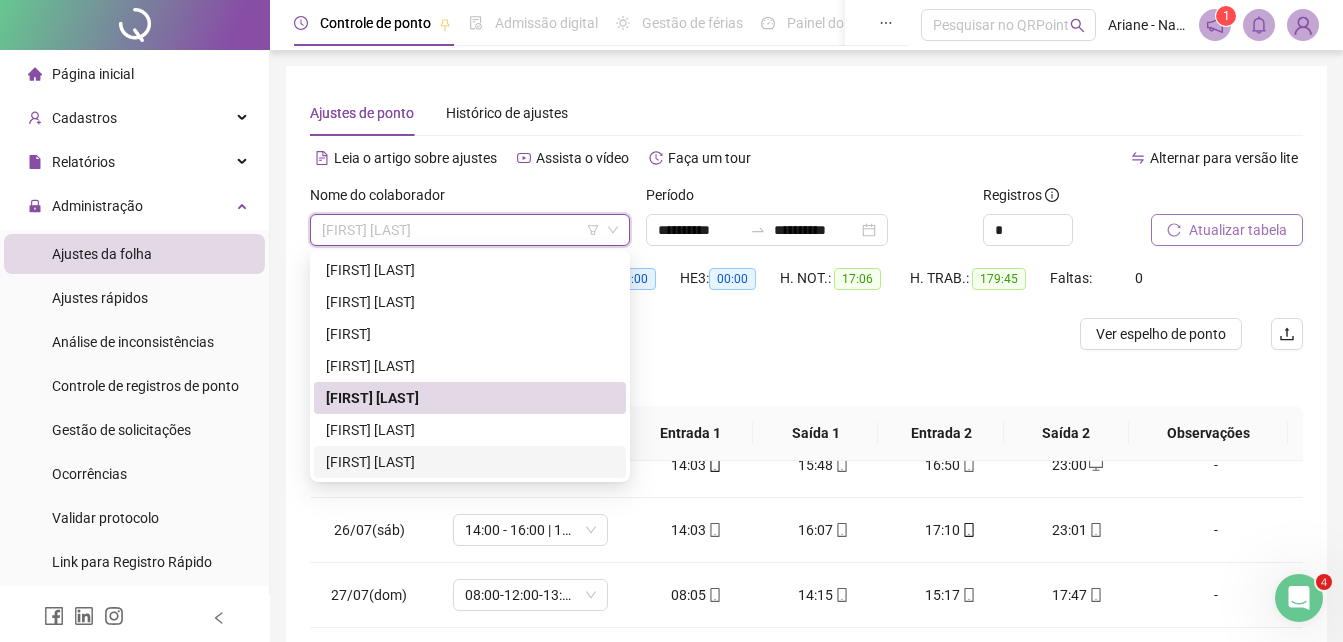 click on "[FIRST] [LAST]" at bounding box center (470, 462) 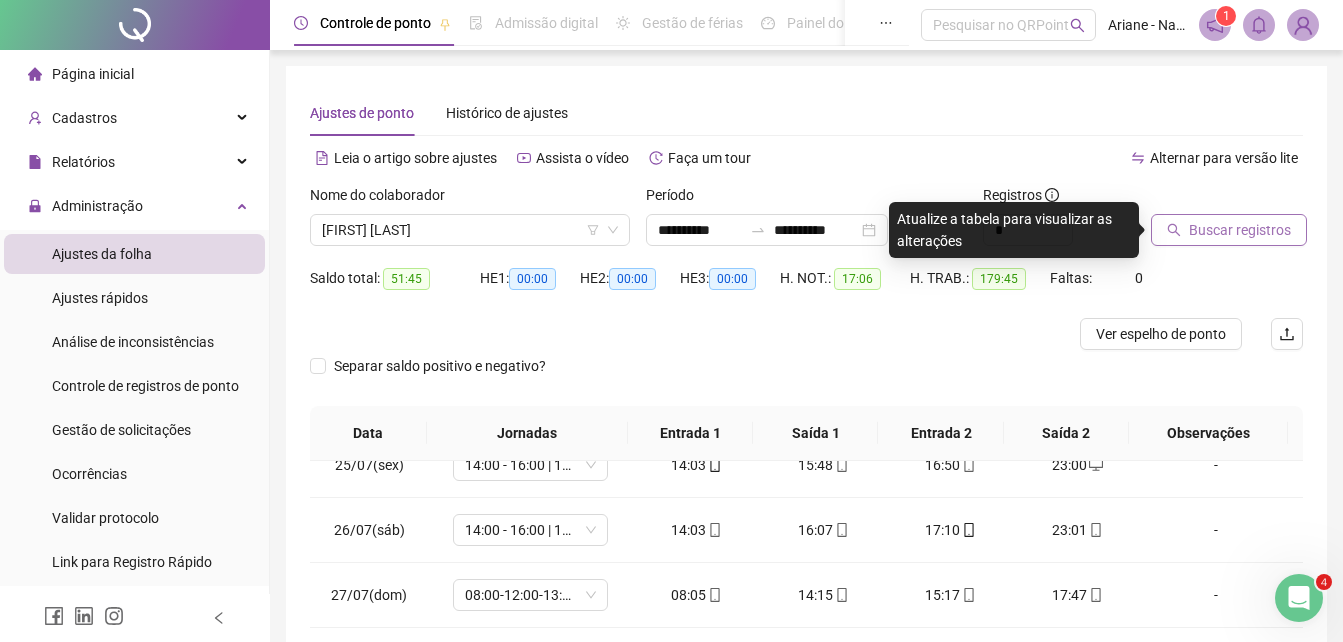 click on "Buscar registros" at bounding box center [1240, 230] 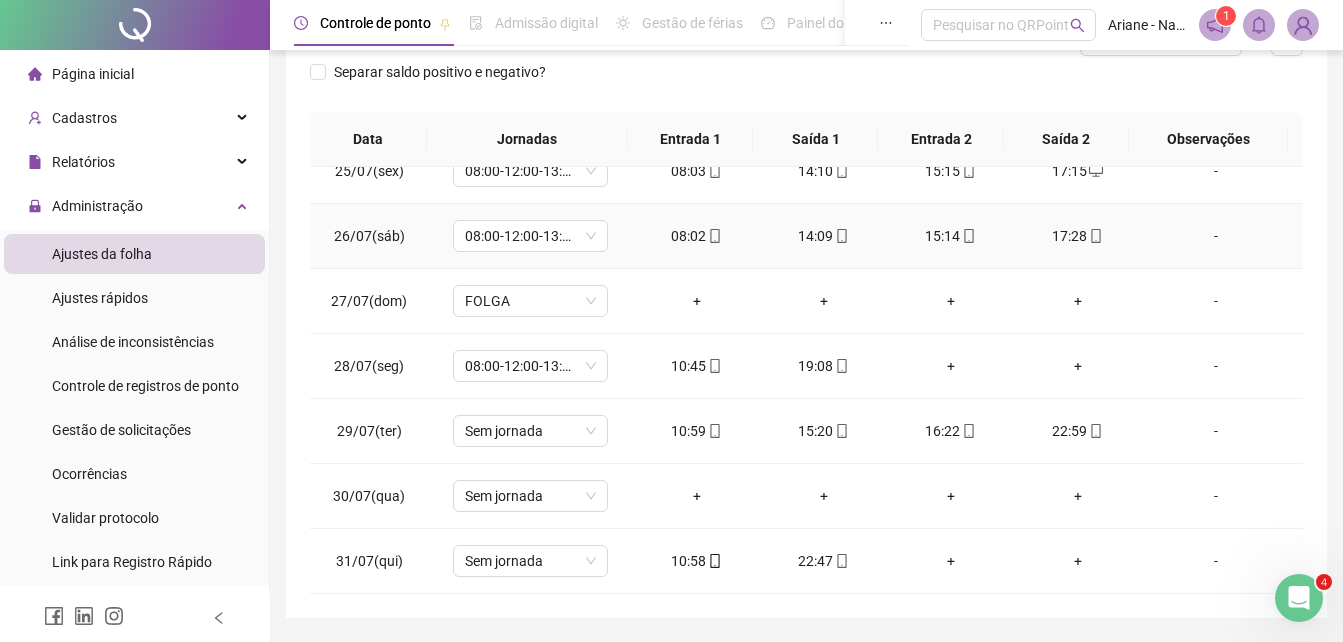 scroll, scrollTop: 356, scrollLeft: 0, axis: vertical 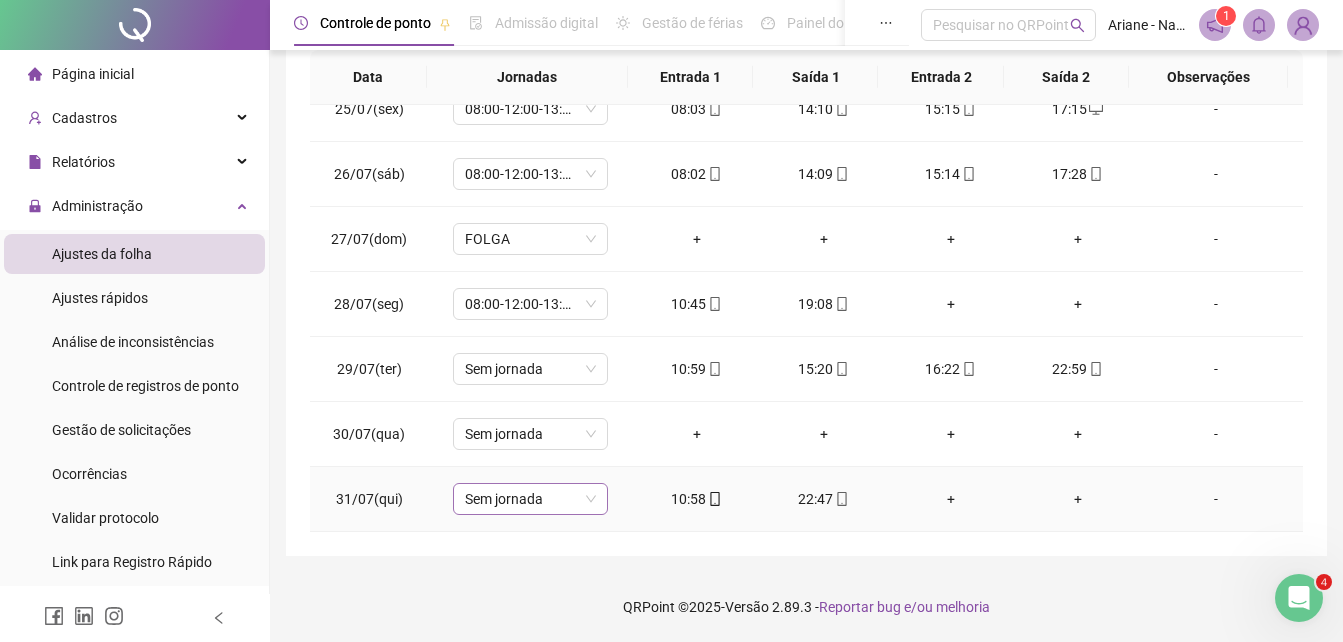 click on "Sem jornada" at bounding box center [530, 499] 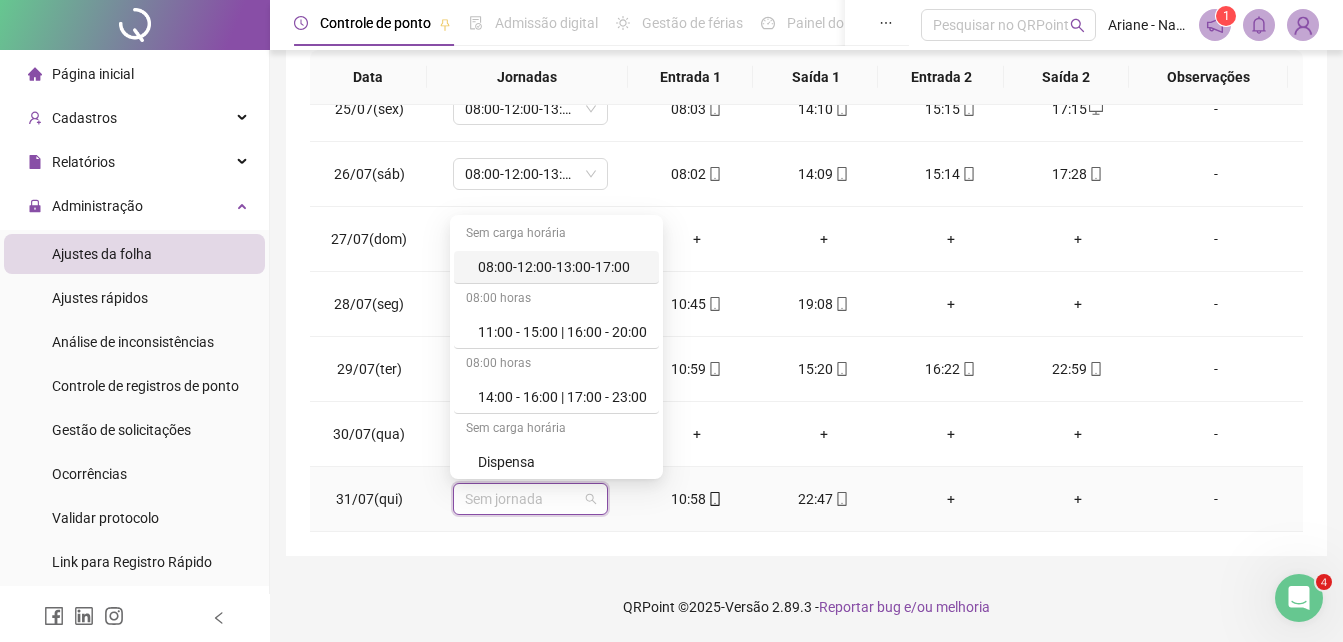 click on "08:00-12:00-13:00-17:00" at bounding box center [562, 267] 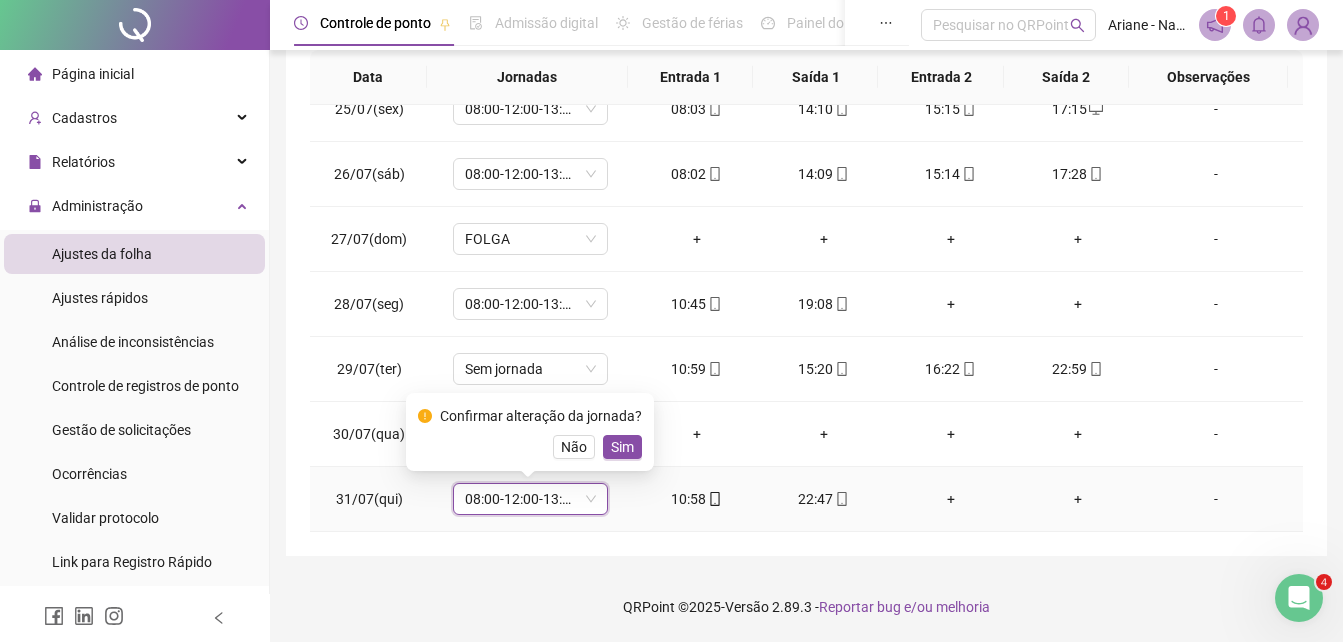 click on "Confirmar alteração da jornada? Não Sim" at bounding box center (530, 432) 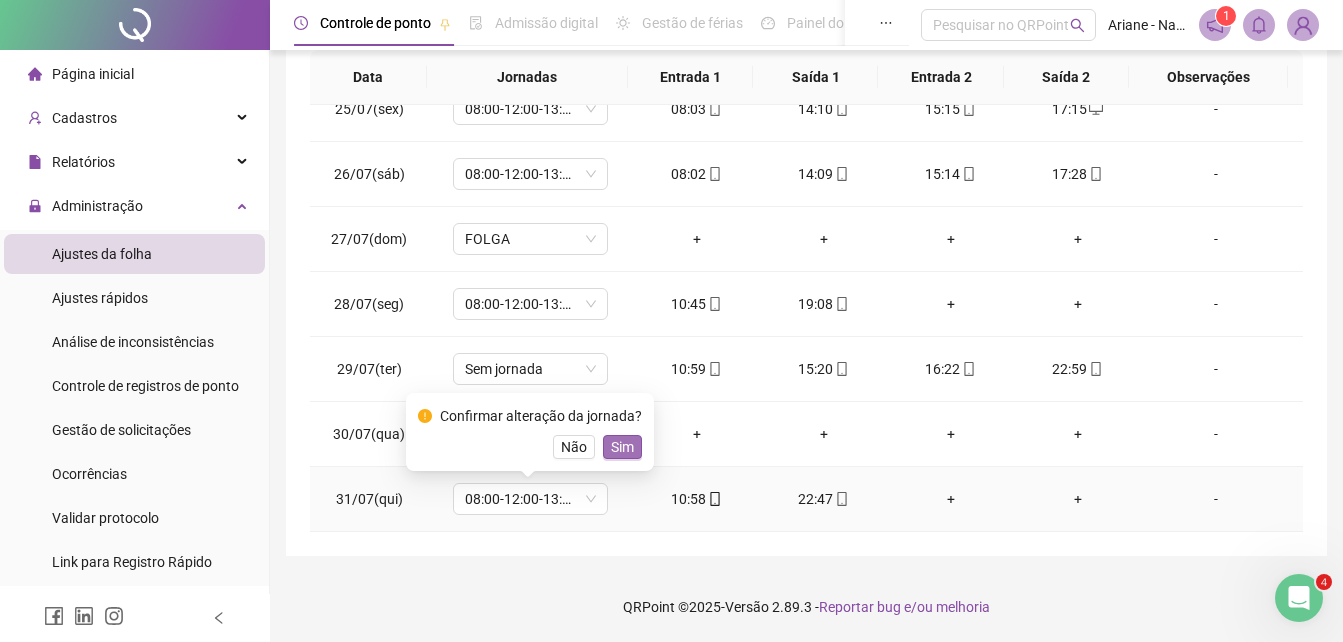 click on "Sim" at bounding box center [622, 447] 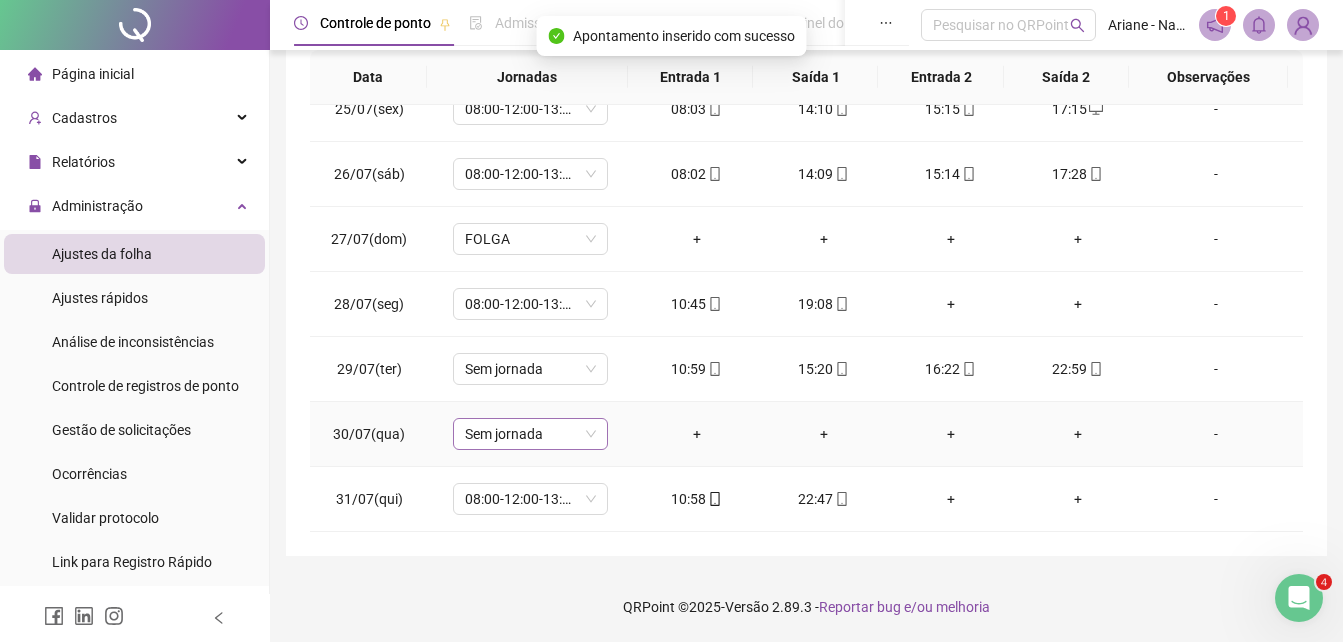 click on "Sem jornada" at bounding box center (530, 434) 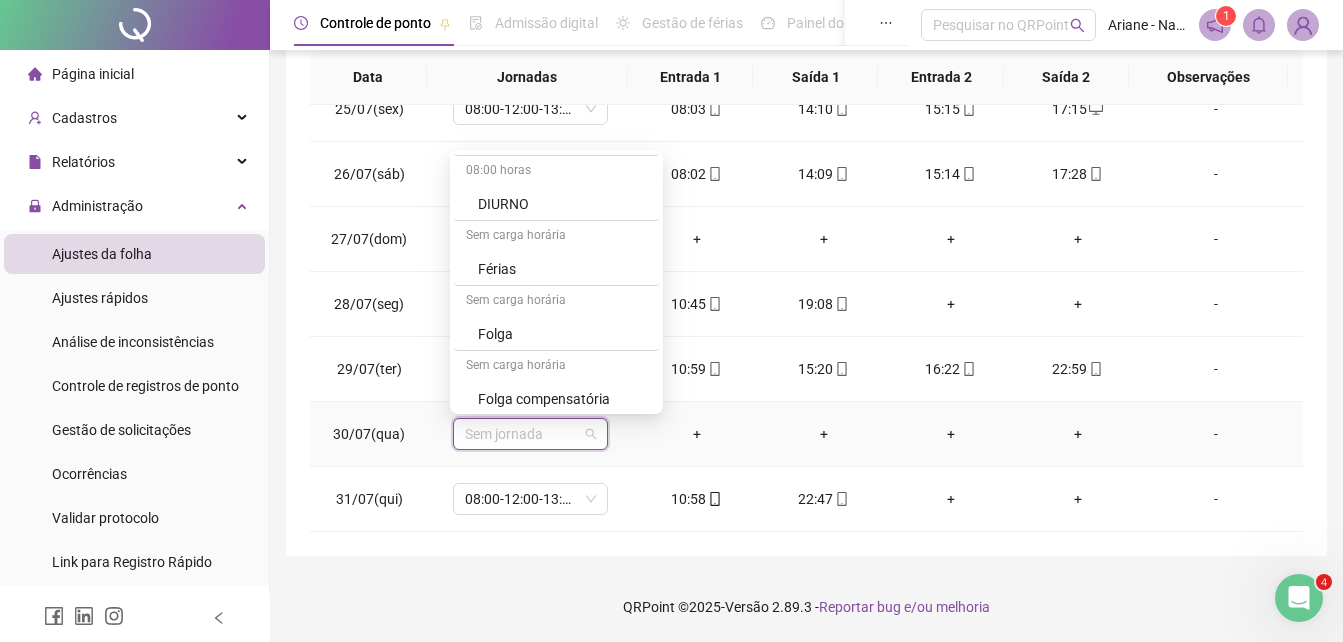 scroll, scrollTop: 255, scrollLeft: 0, axis: vertical 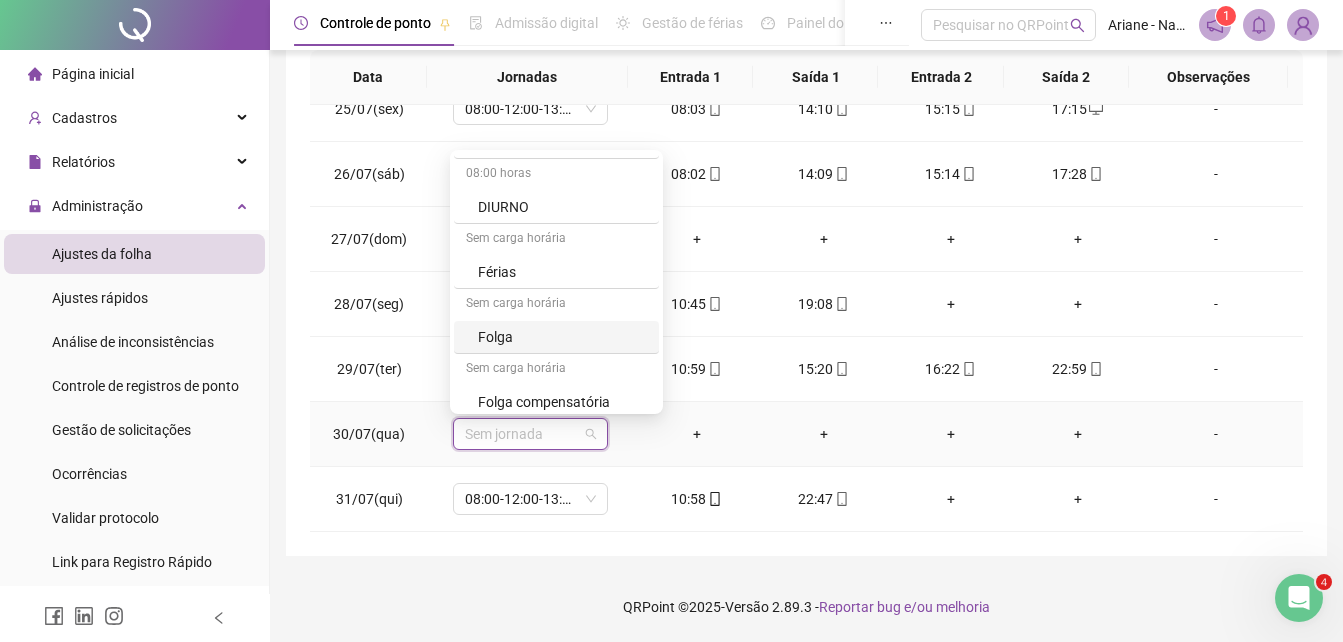 click on "Folga" at bounding box center (562, 337) 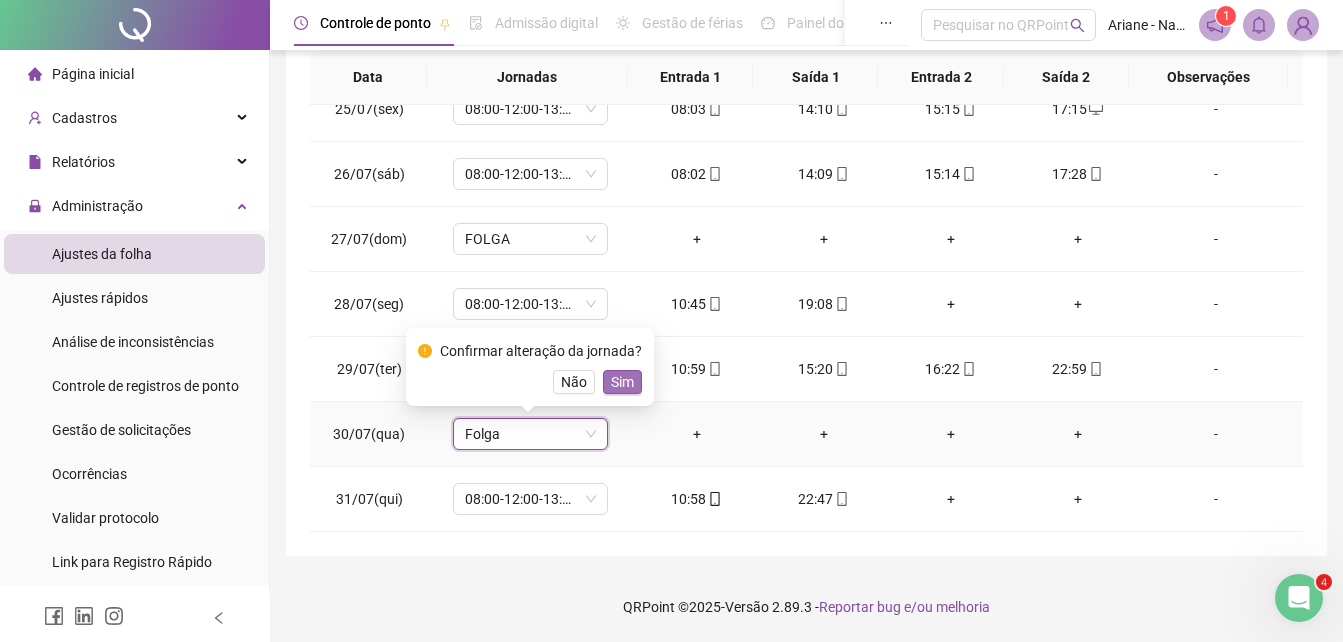 click on "Sim" at bounding box center [622, 382] 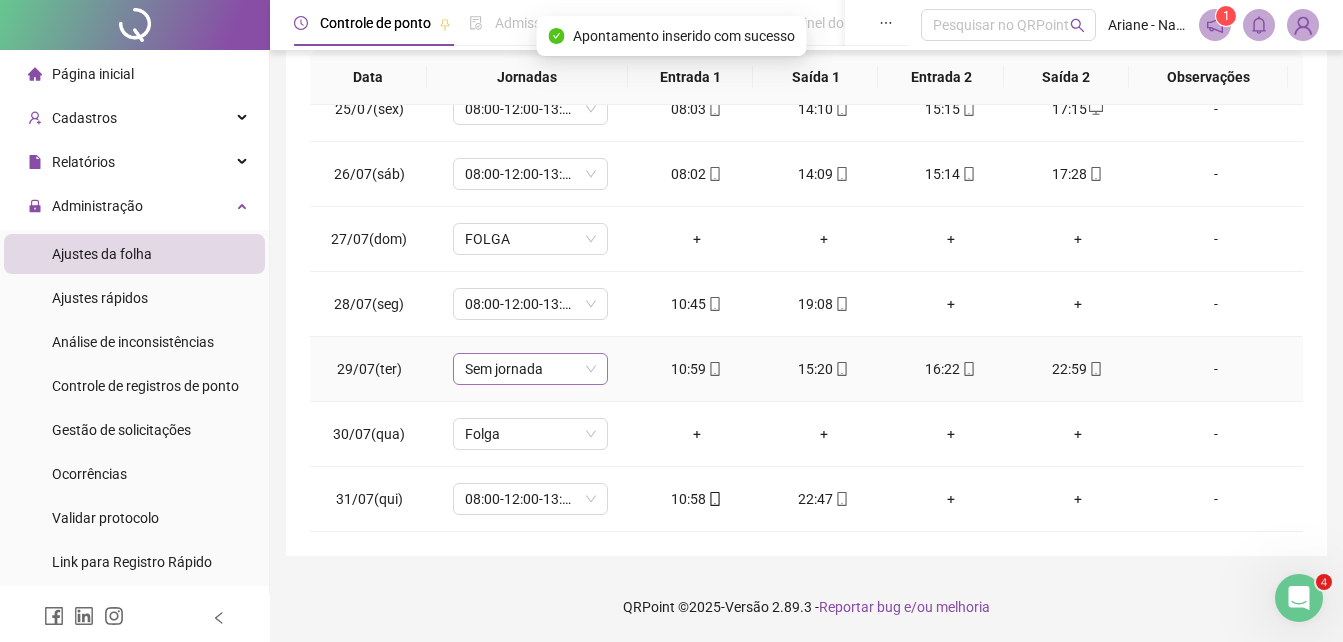 click on "Sem jornada" at bounding box center [530, 369] 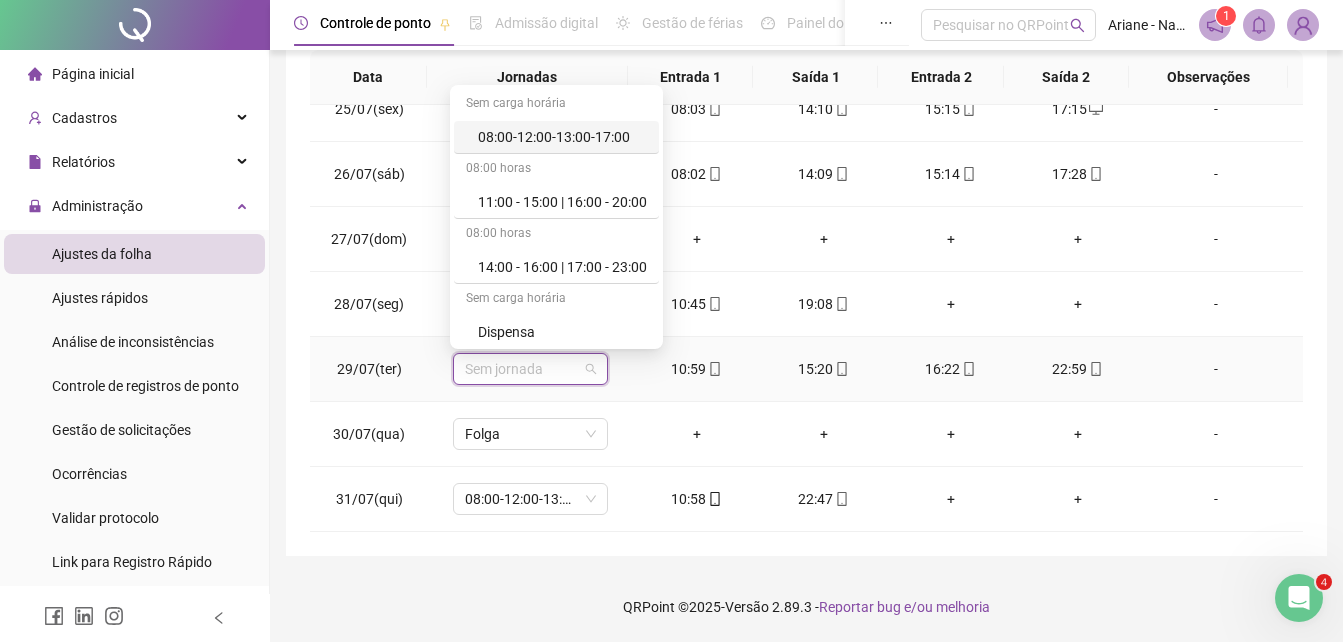 click on "08:00-12:00-13:00-17:00" at bounding box center [562, 137] 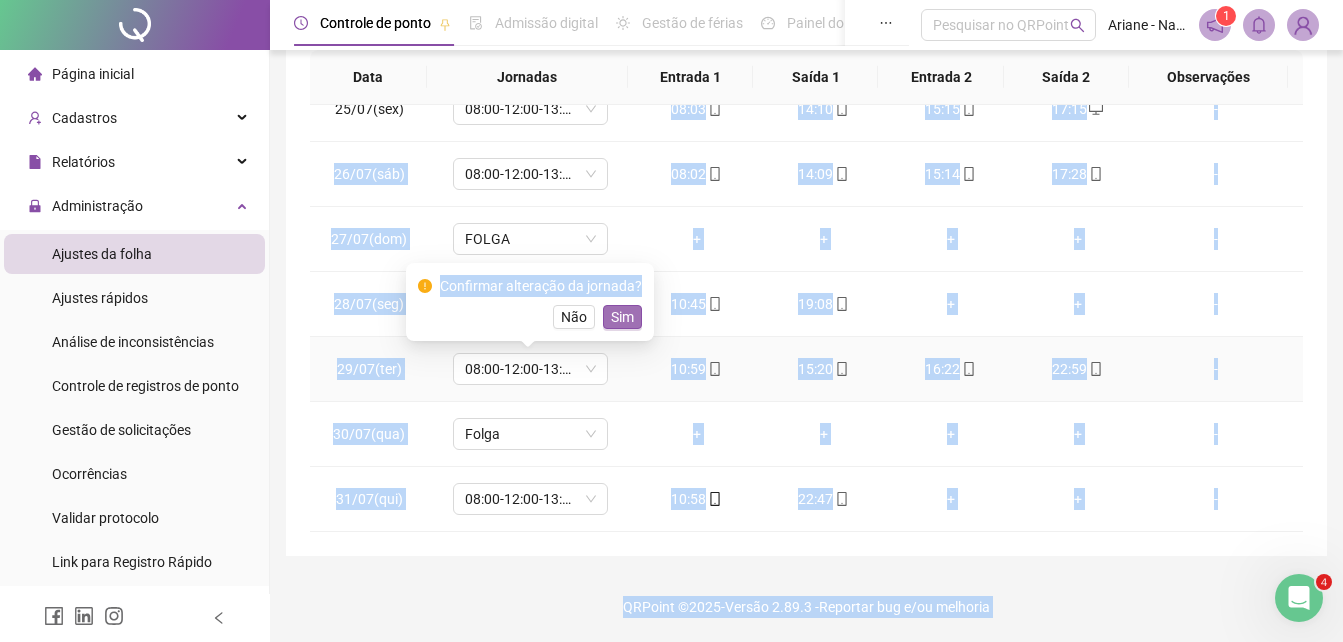 drag, startPoint x: 560, startPoint y: 135, endPoint x: 615, endPoint y: 307, distance: 180.57962 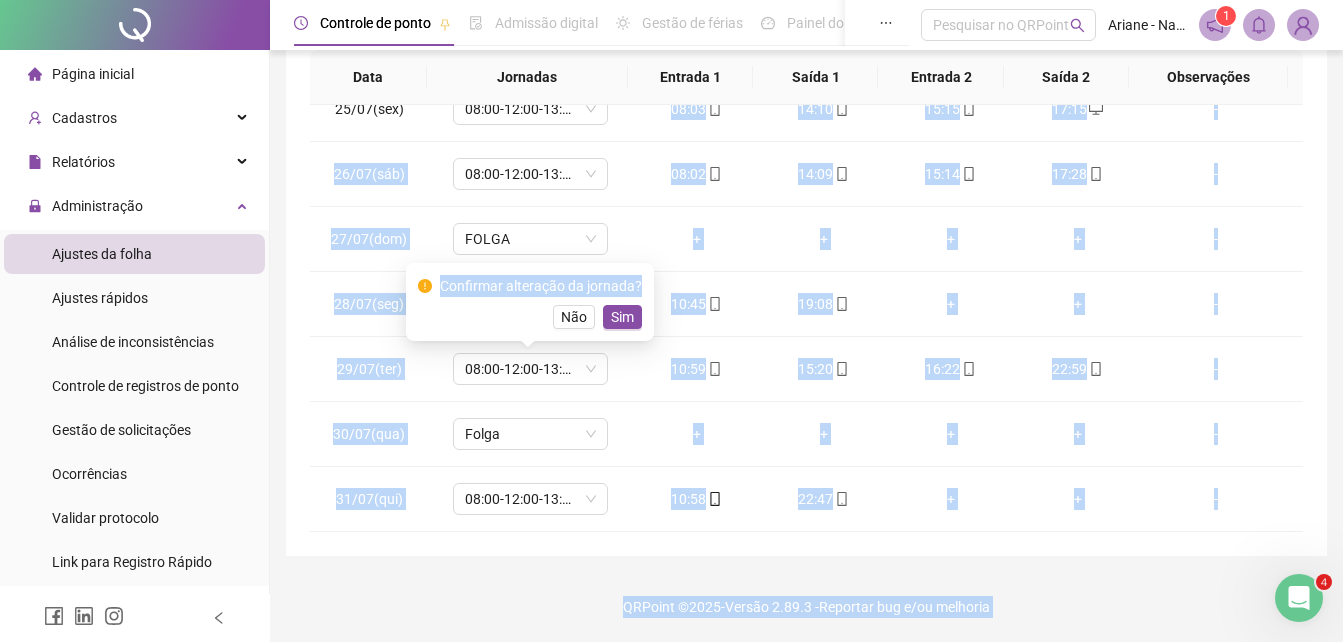 drag, startPoint x: 615, startPoint y: 307, endPoint x: 621, endPoint y: 319, distance: 13.416408 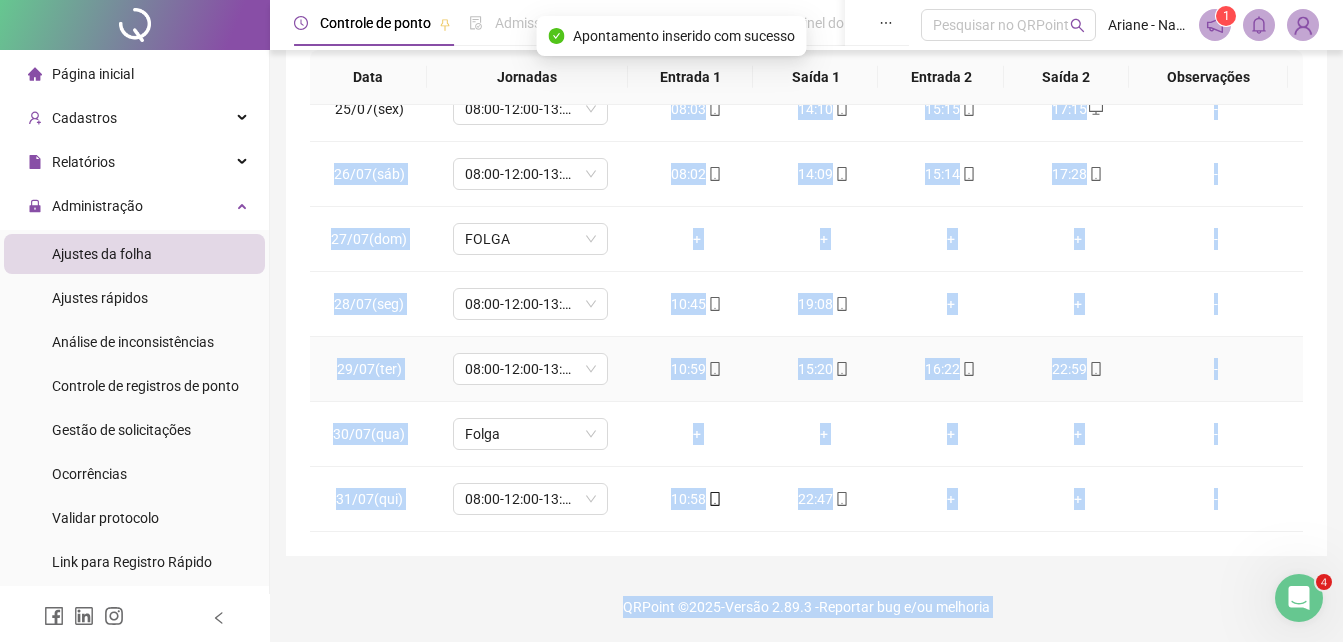 click on "08:00-12:00-13:00-17:00" at bounding box center (530, 369) 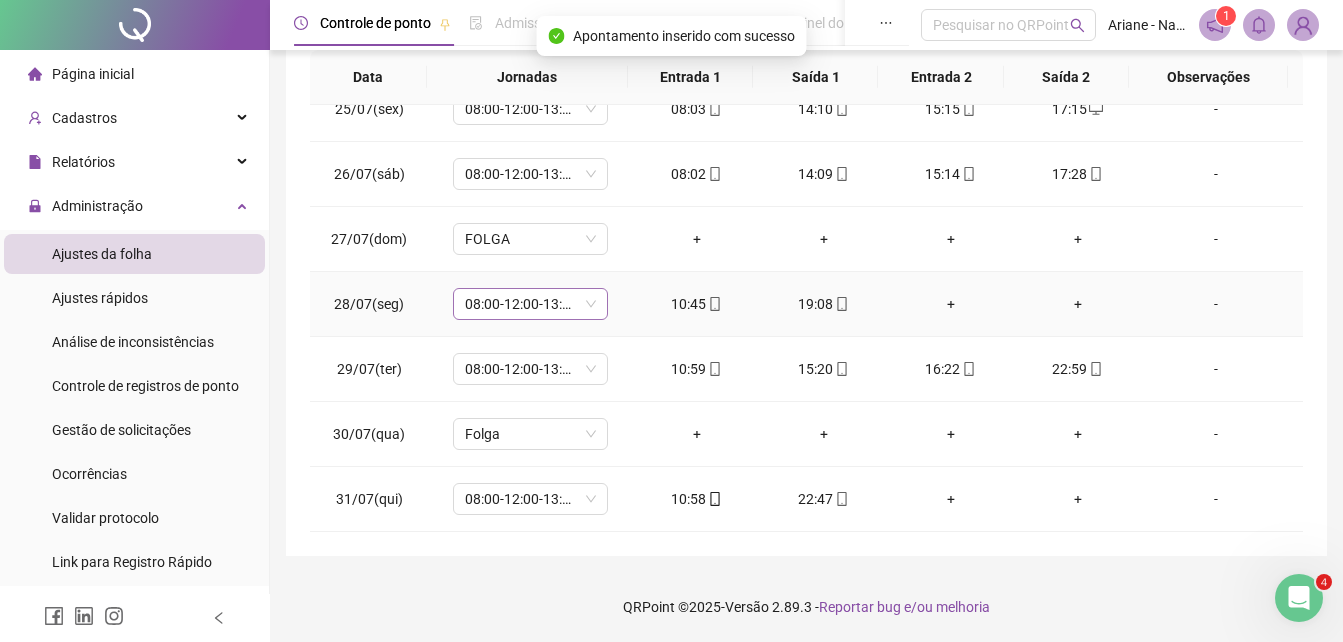 click on "08:00-12:00-13:00-17:00" at bounding box center (530, 304) 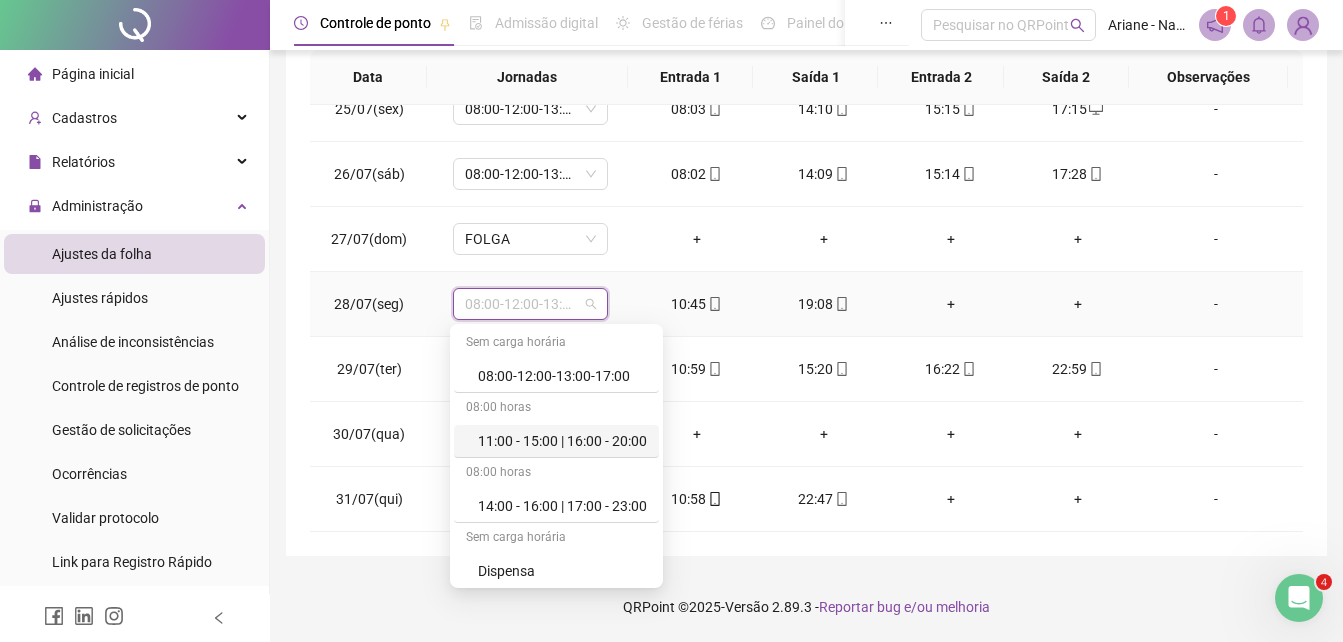 drag, startPoint x: 579, startPoint y: 446, endPoint x: 518, endPoint y: 383, distance: 87.69264 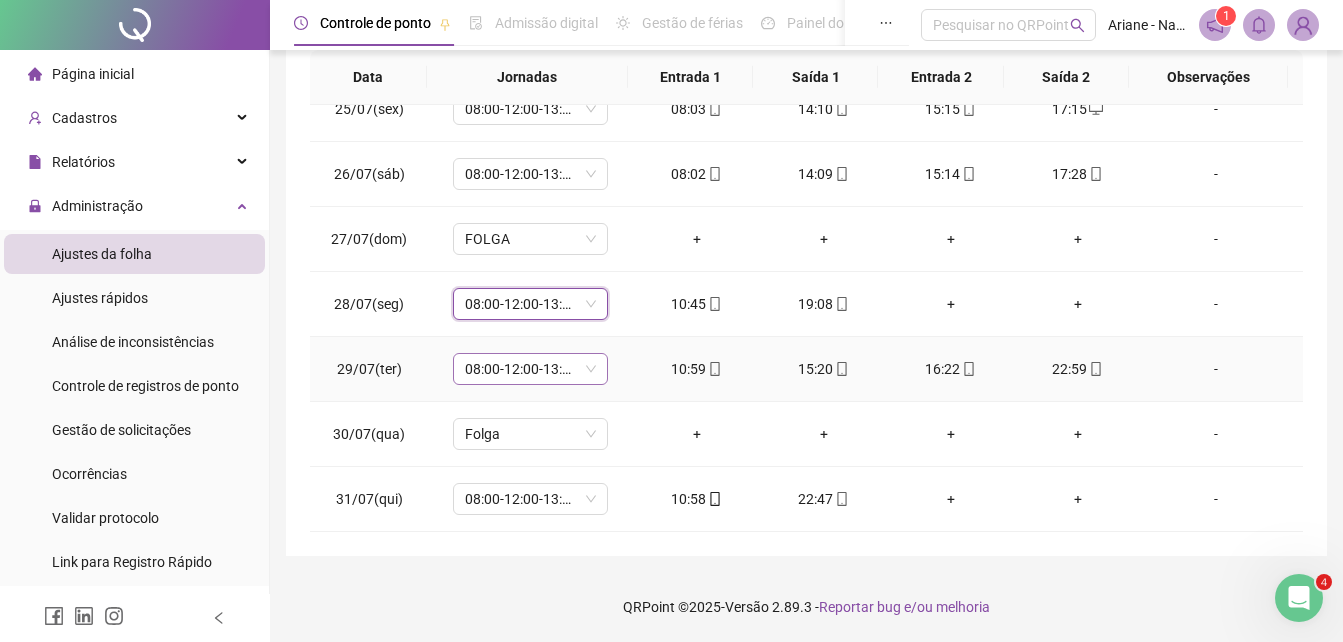 click on "08:00-12:00-13:00-17:00" at bounding box center (530, 369) 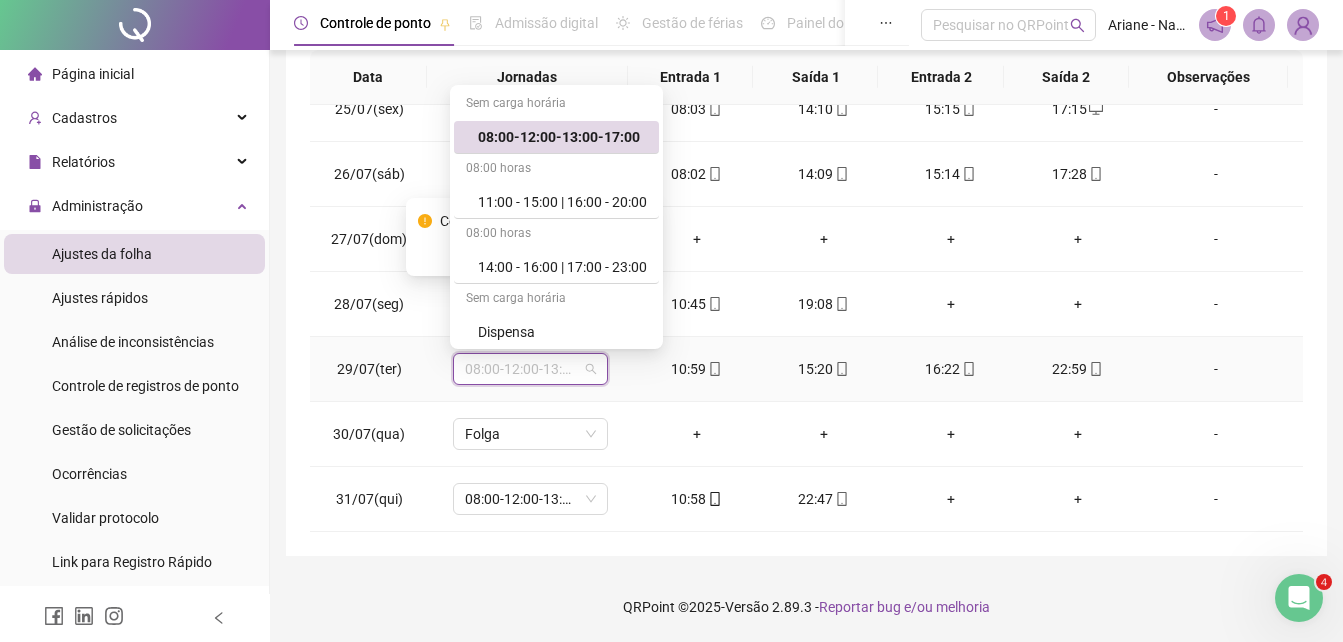 click on "08:00-12:00-13:00-17:00" at bounding box center [562, 137] 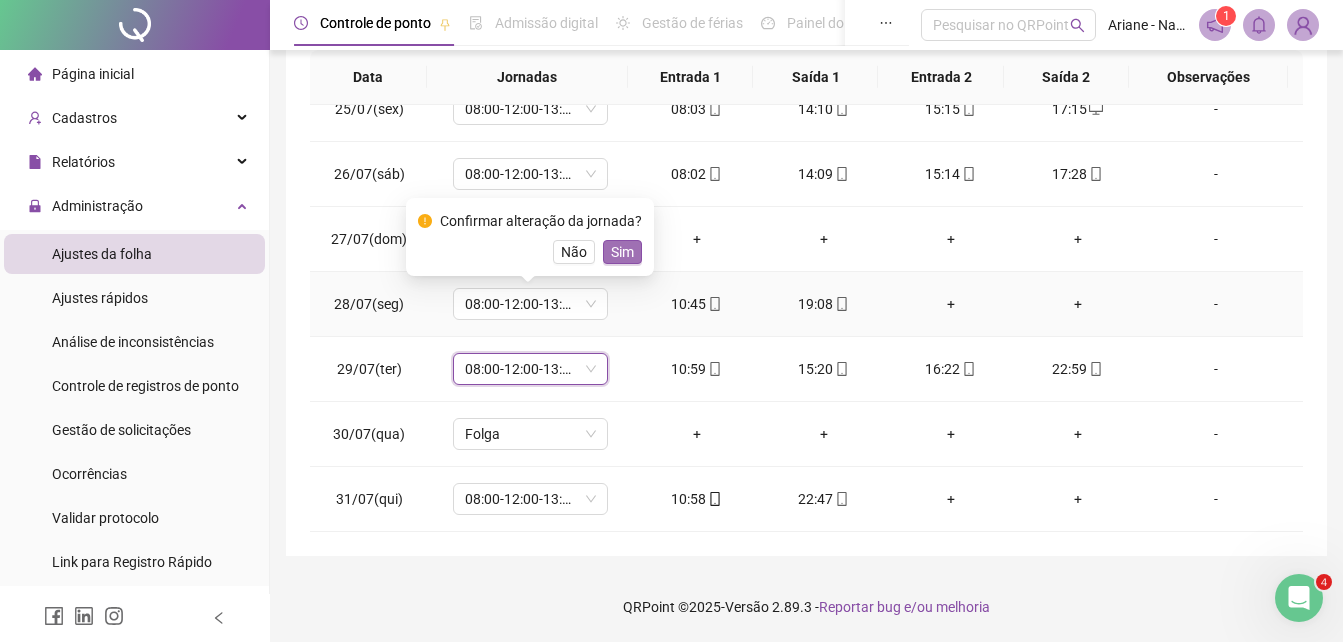 click on "Sim" at bounding box center [622, 252] 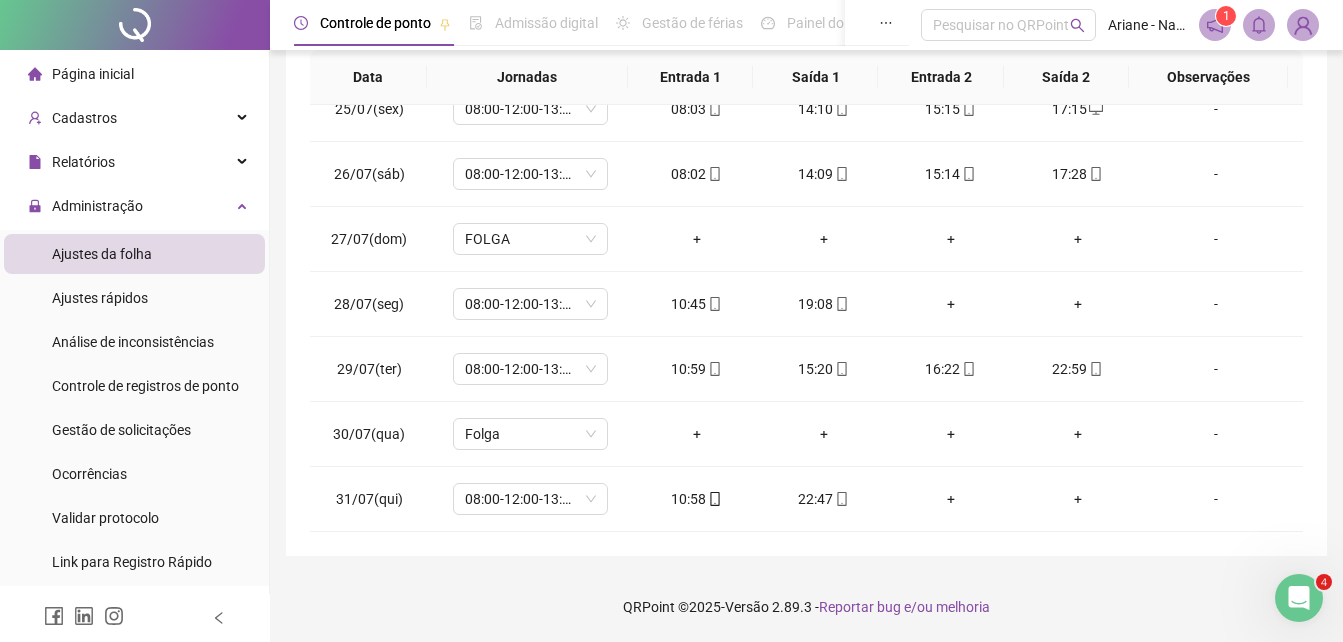 drag, startPoint x: 1294, startPoint y: 429, endPoint x: 1319, endPoint y: 444, distance: 29.15476 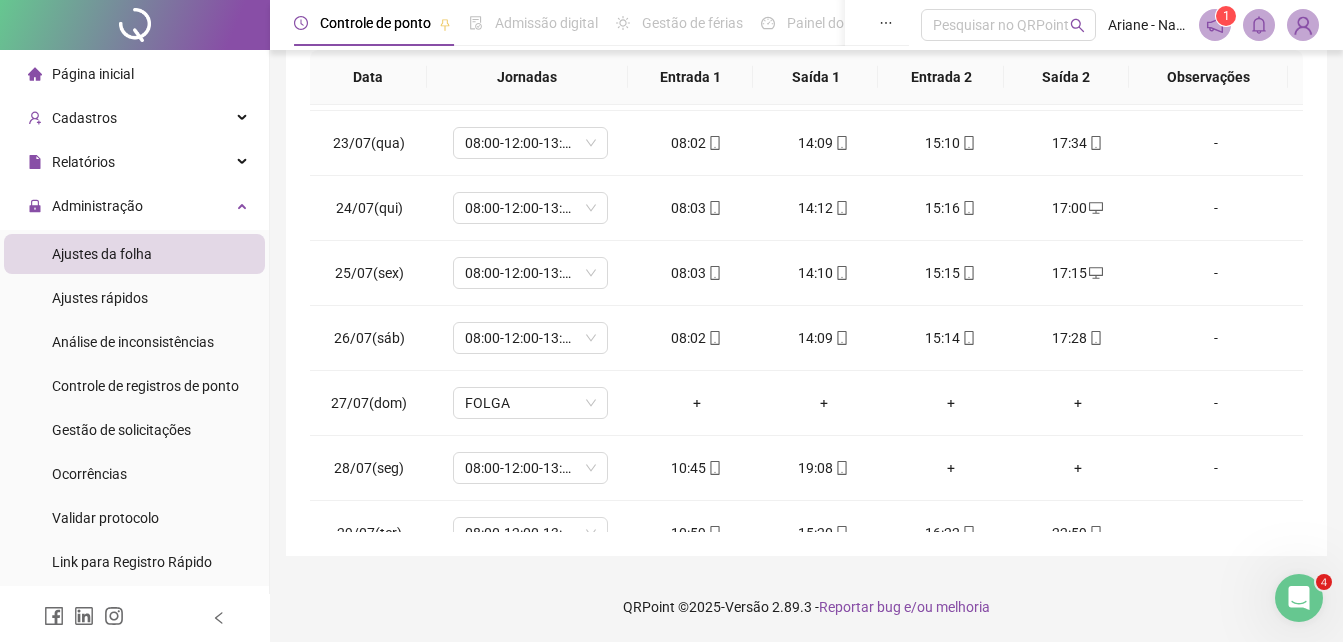 scroll, scrollTop: 1360, scrollLeft: 0, axis: vertical 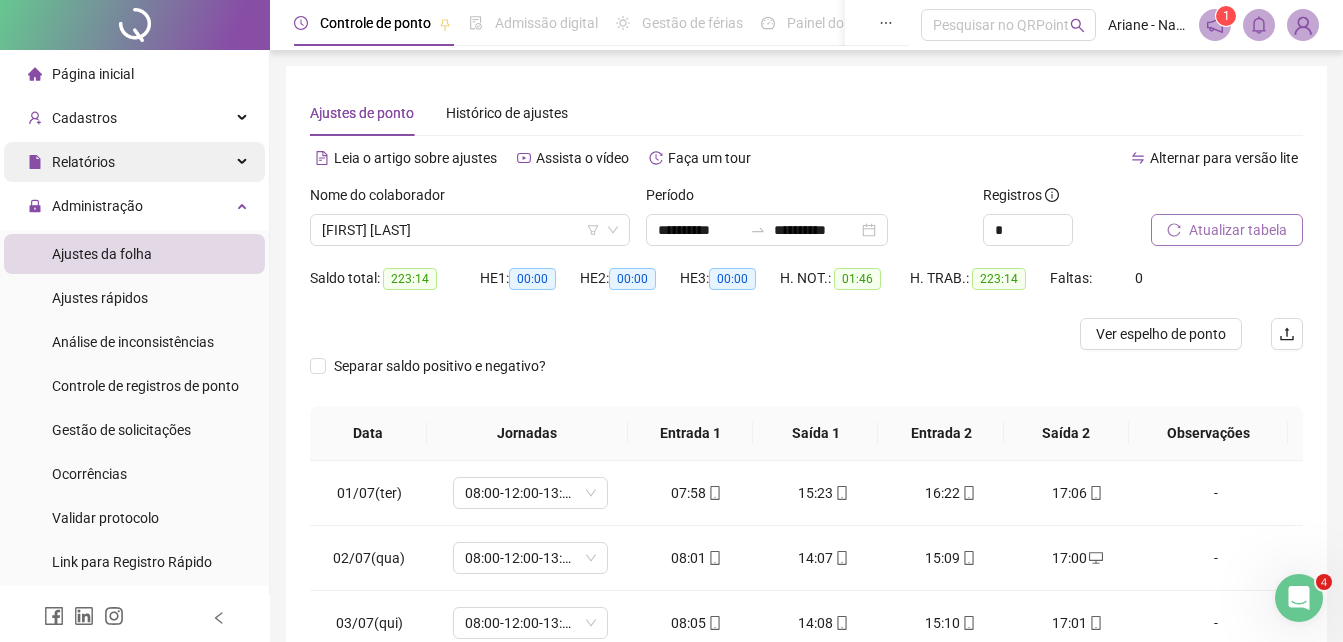 click on "Relatórios" at bounding box center [134, 162] 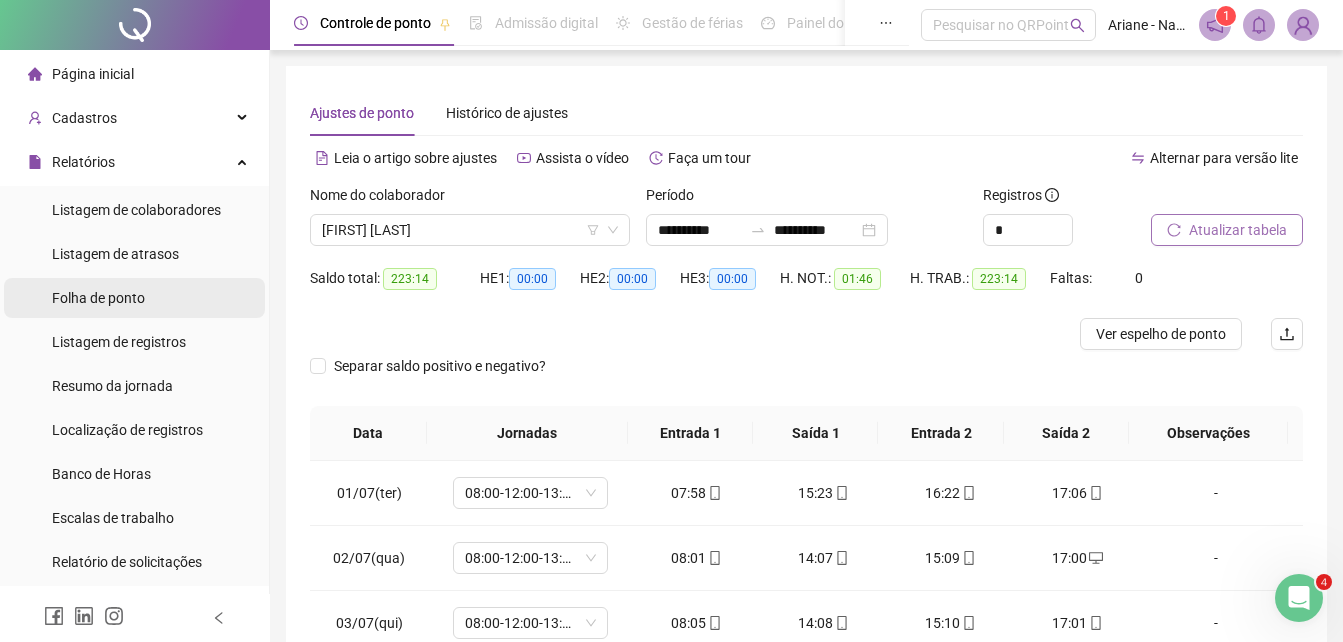 click on "Folha de ponto" at bounding box center [98, 298] 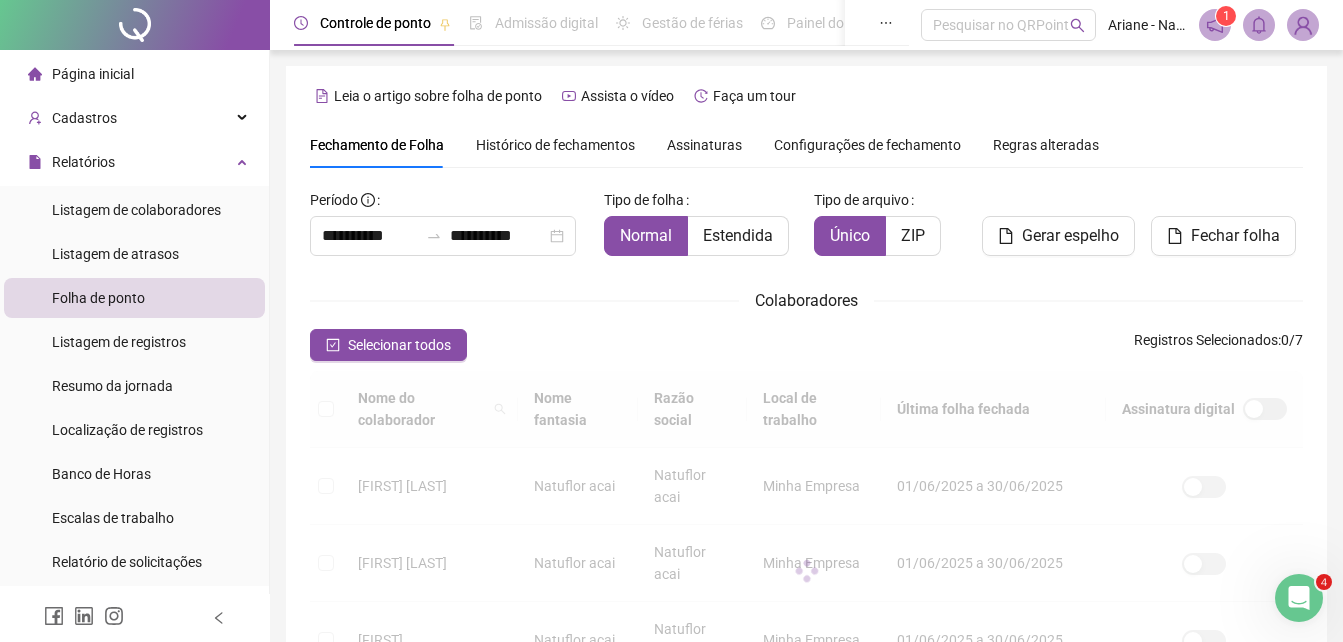scroll, scrollTop: 89, scrollLeft: 0, axis: vertical 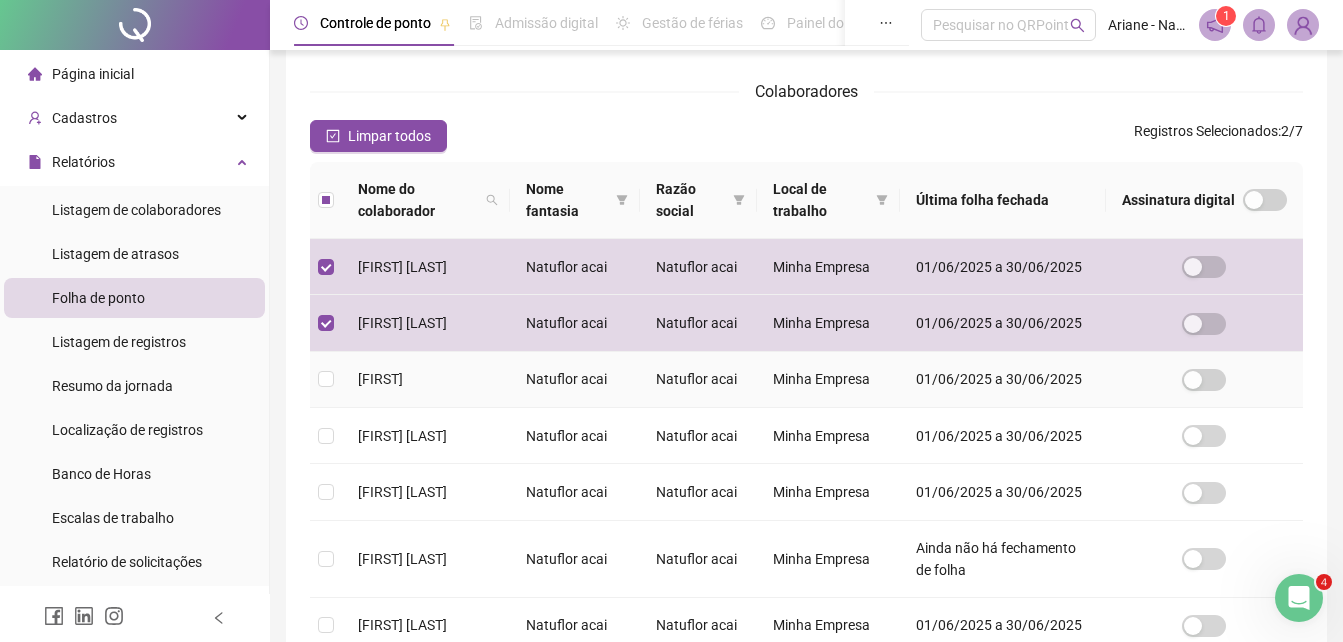 click at bounding box center [326, 380] 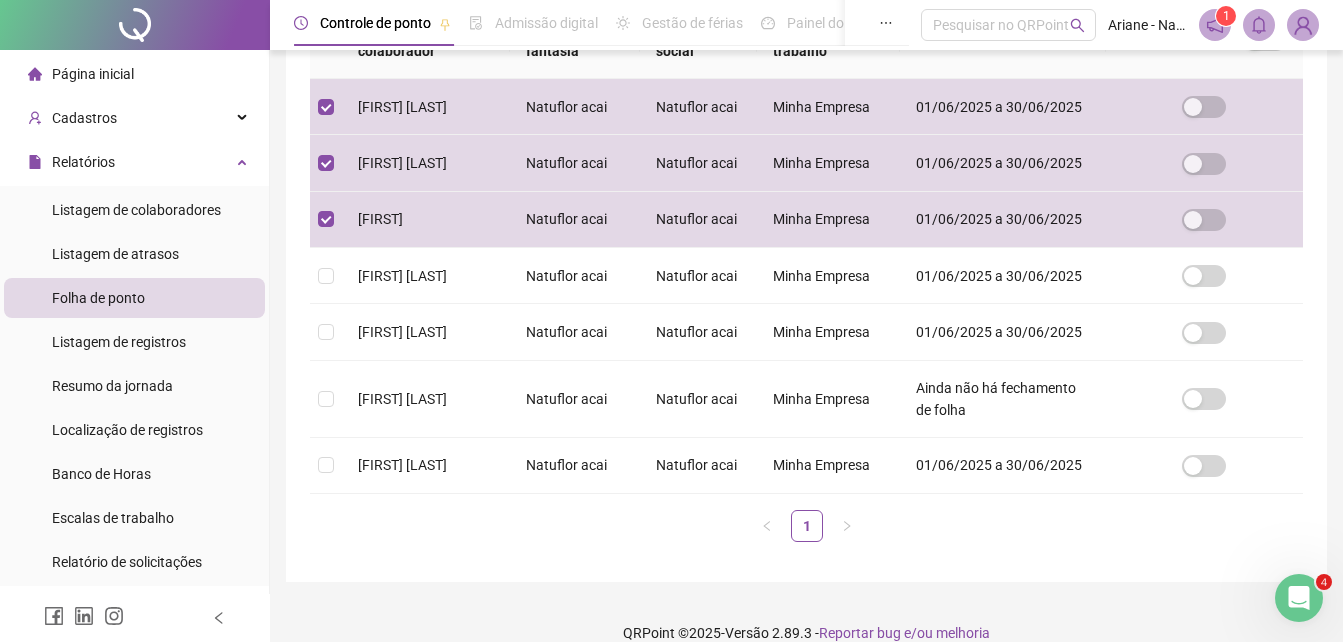 scroll, scrollTop: 409, scrollLeft: 0, axis: vertical 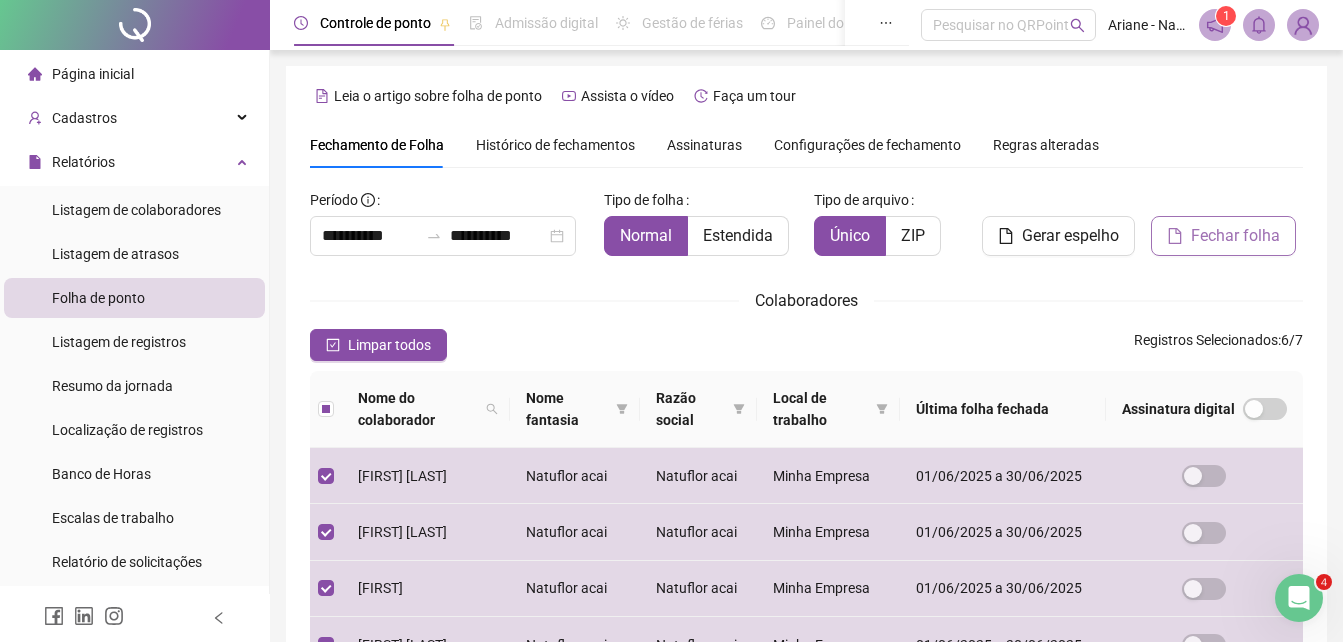 click on "Fechar folha" at bounding box center (1235, 236) 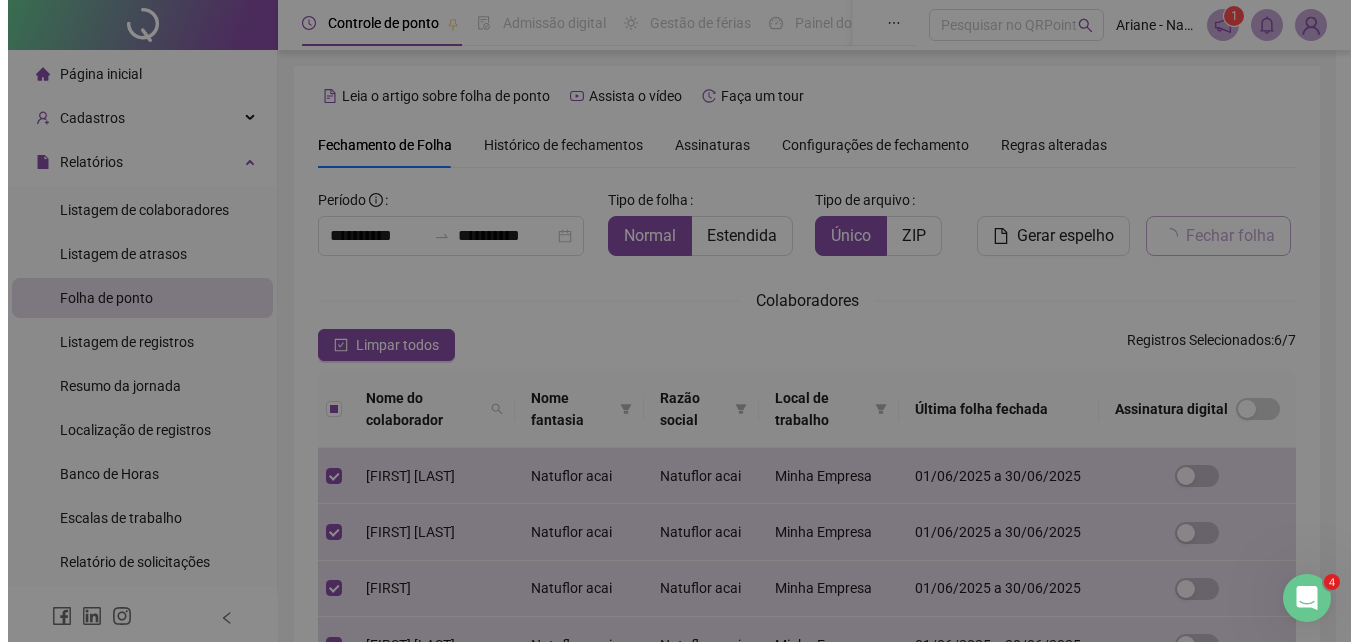 scroll, scrollTop: 89, scrollLeft: 0, axis: vertical 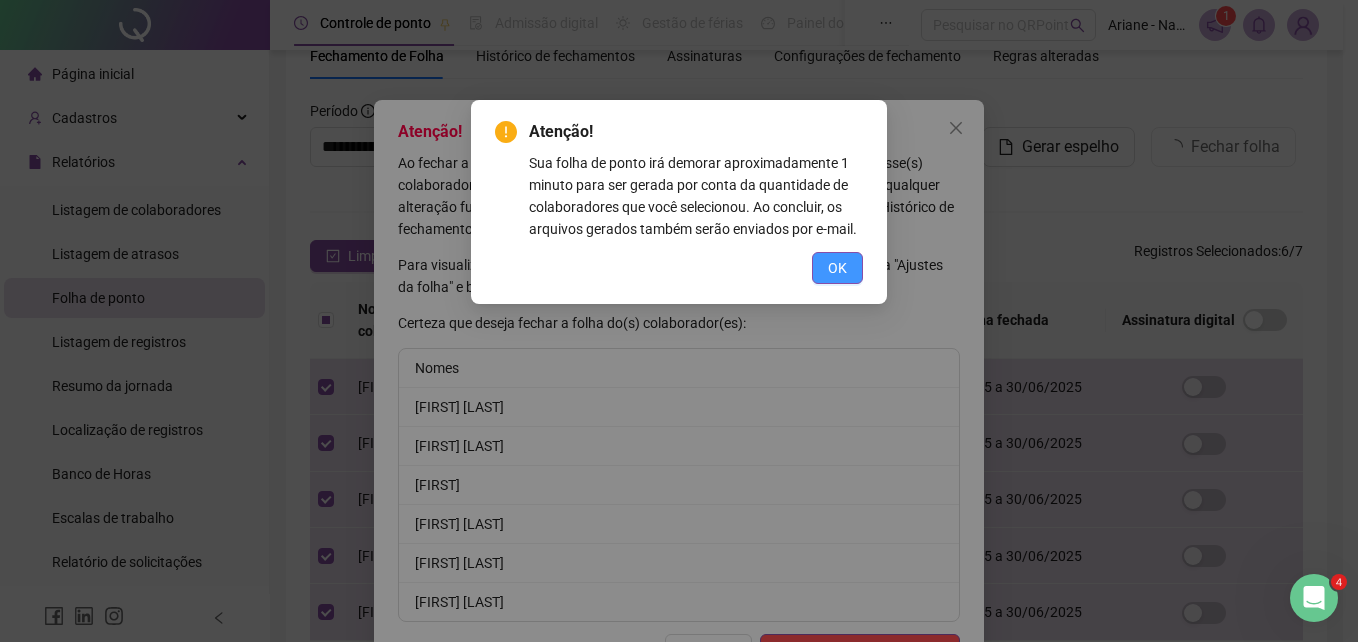 click on "OK" at bounding box center [837, 268] 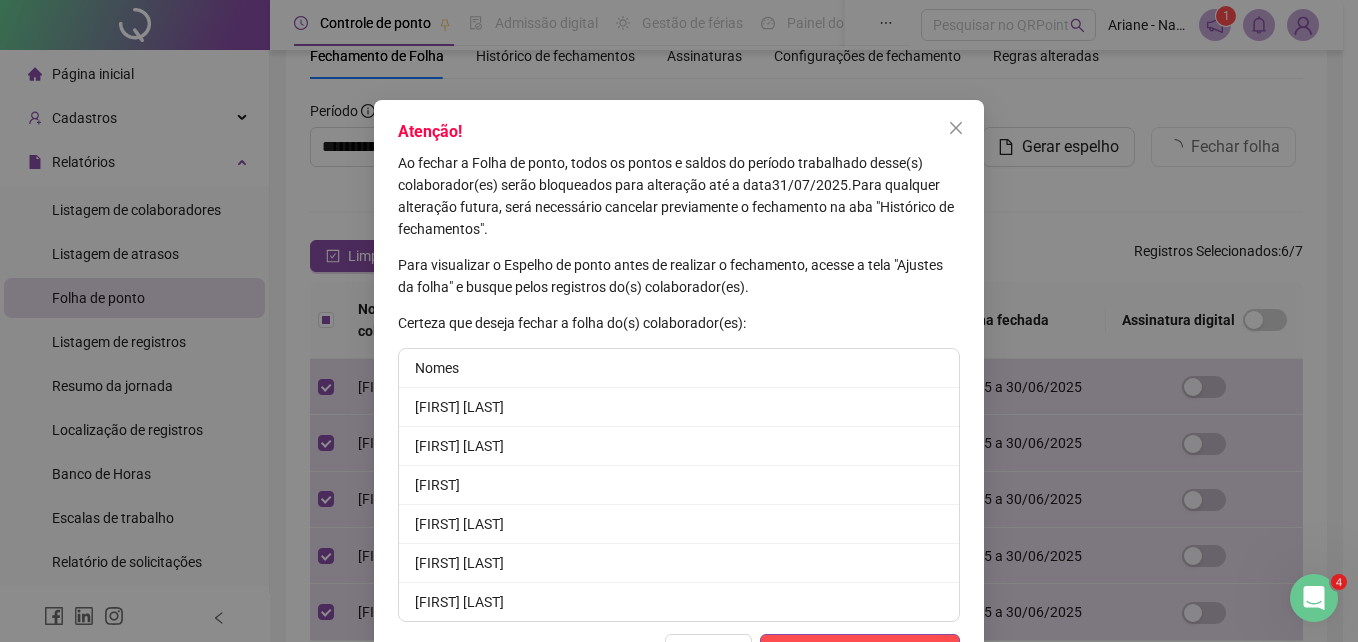 scroll, scrollTop: 68, scrollLeft: 0, axis: vertical 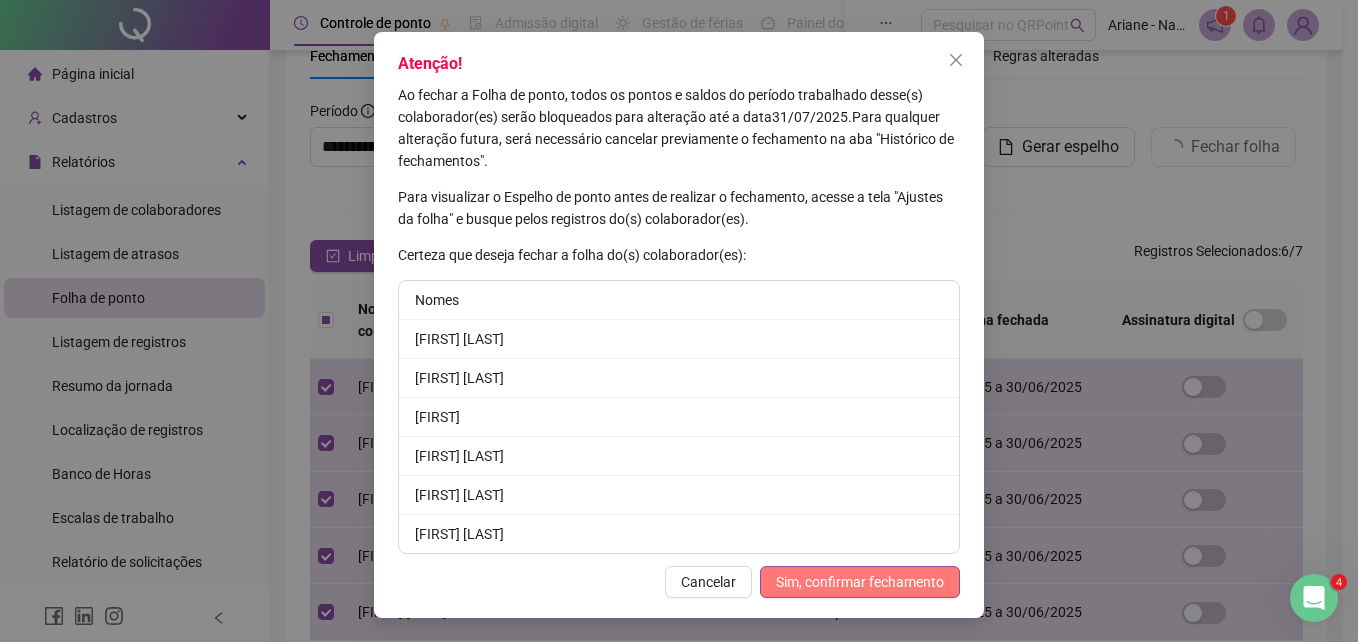 click on "Sim, confirmar fechamento" at bounding box center (860, 582) 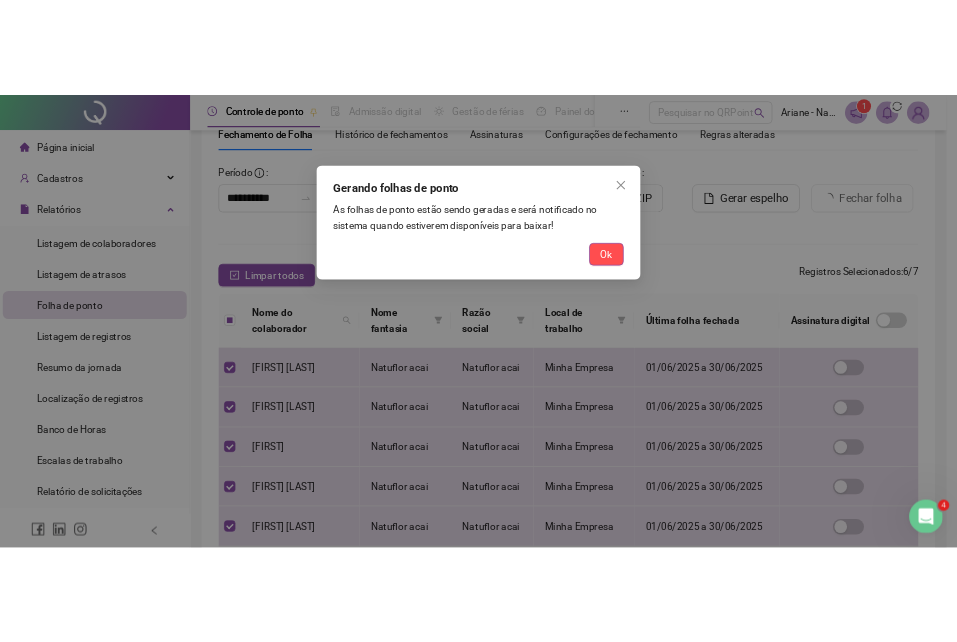 scroll, scrollTop: 0, scrollLeft: 0, axis: both 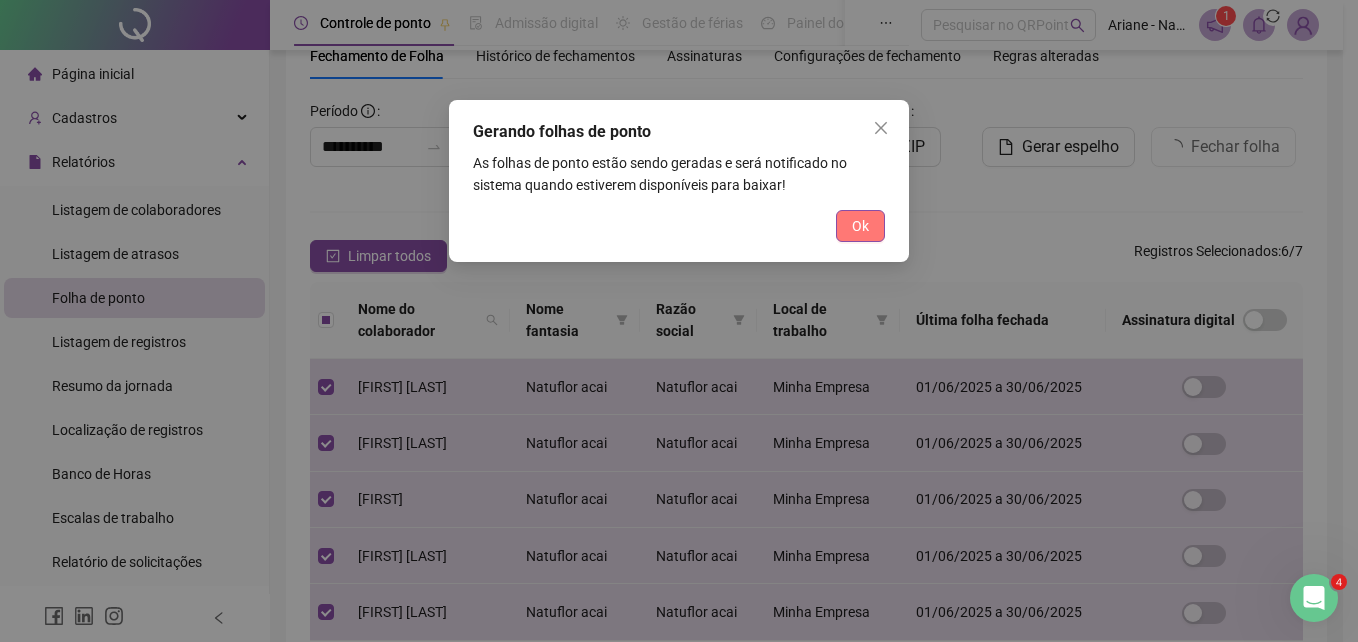 click on "Ok" at bounding box center (860, 226) 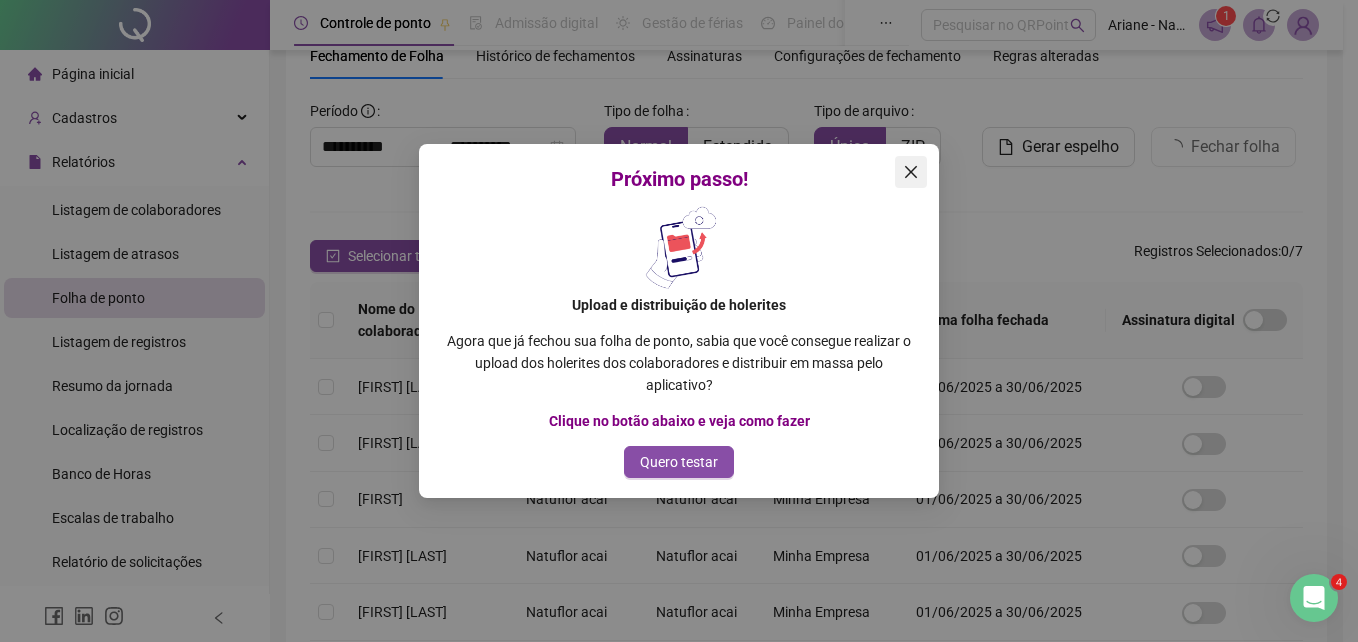 click at bounding box center (911, 172) 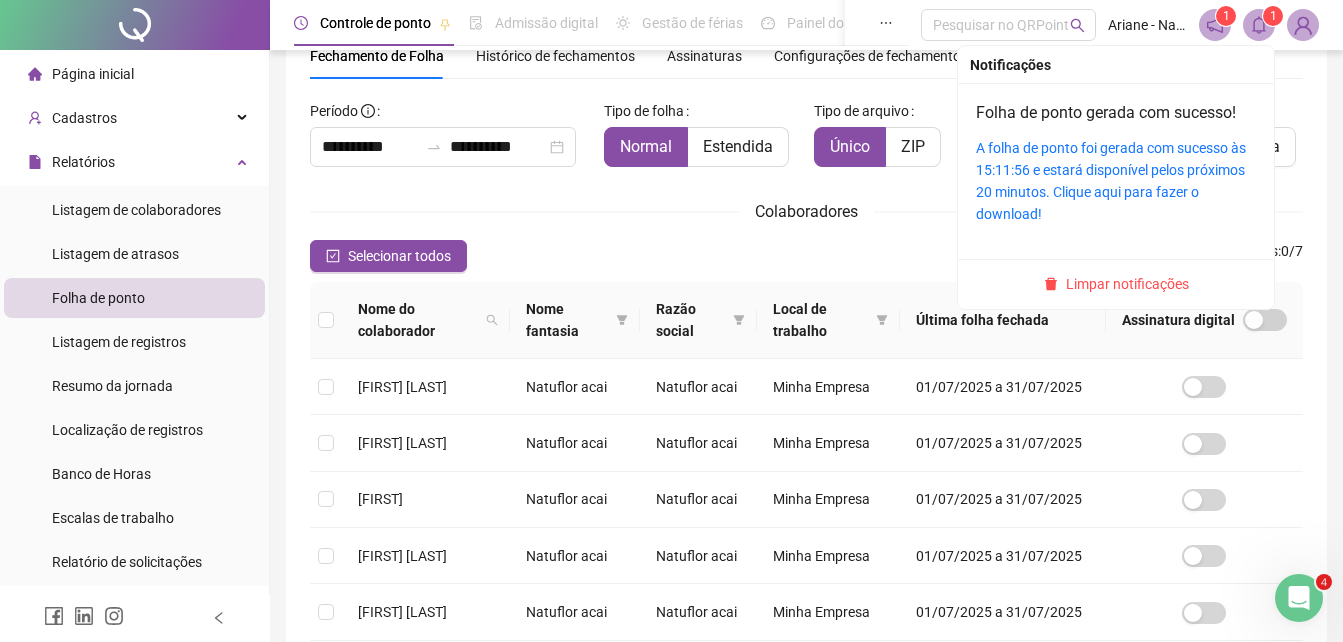 click on "A folha de ponto foi gerada com sucesso às 15:11:56 e estará disponível pelos próximos 20 minutos.
Clique aqui para fazer o download!" at bounding box center (1116, 181) 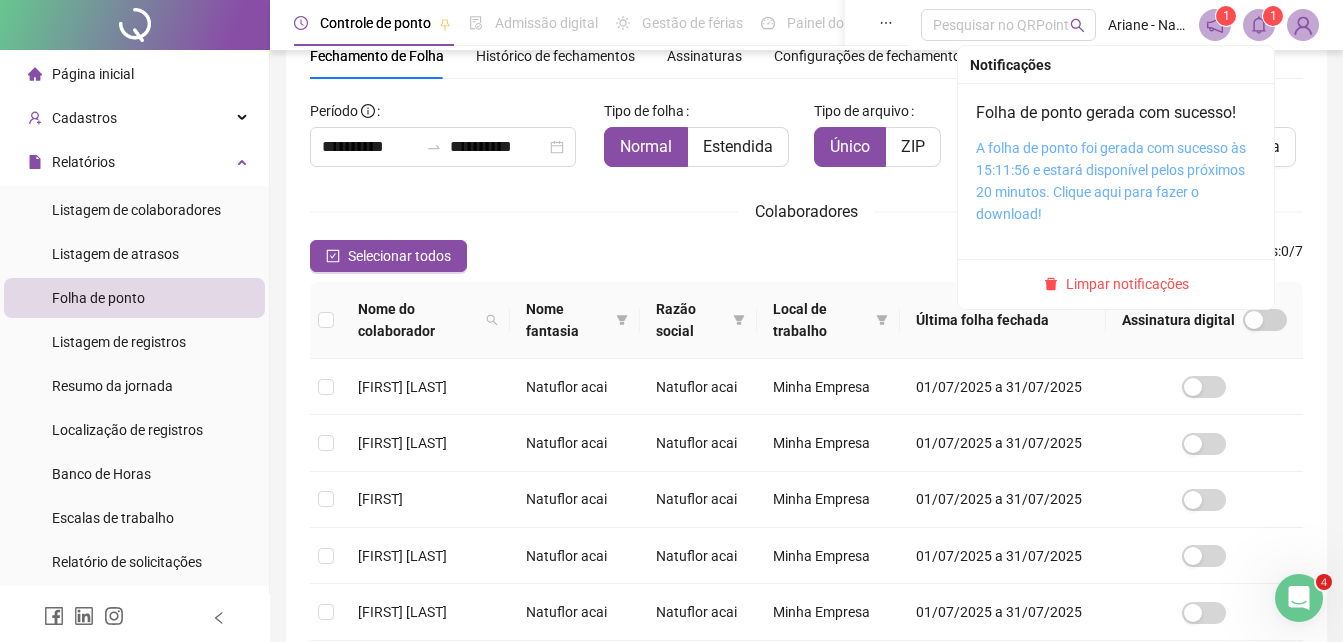 click on "A folha de ponto foi gerada com sucesso às 15:11:56 e estará disponível pelos próximos 20 minutos.
Clique aqui para fazer o download!" at bounding box center [1111, 181] 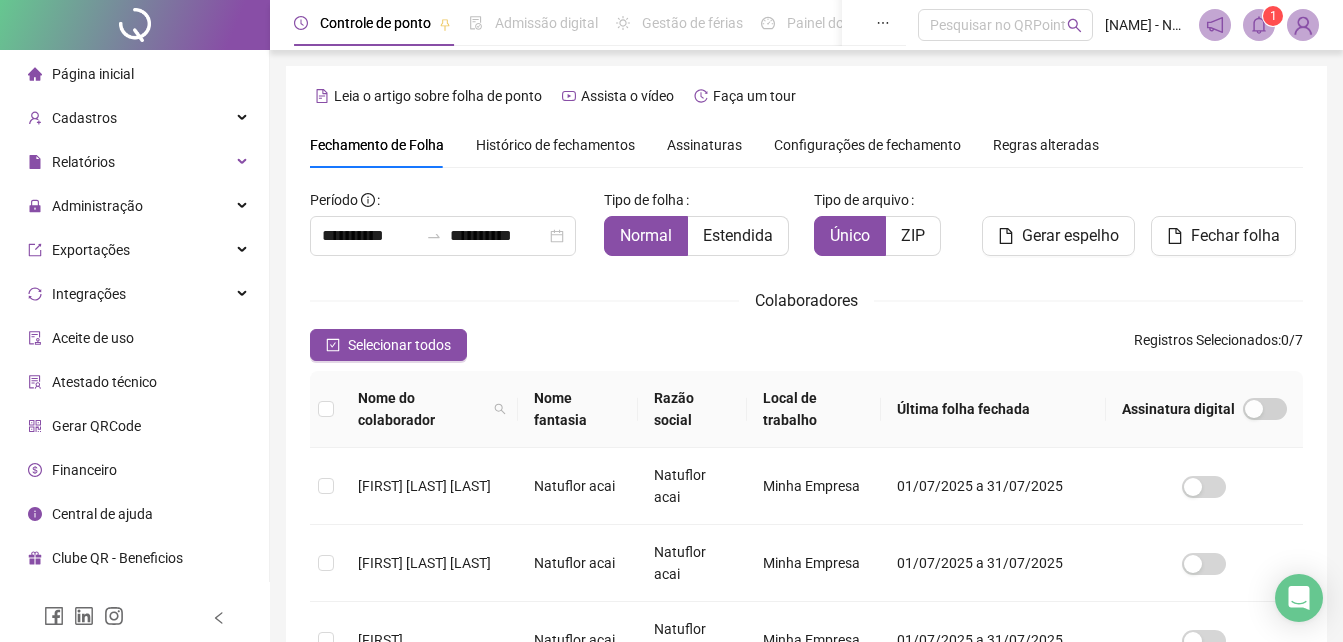 scroll, scrollTop: 89, scrollLeft: 0, axis: vertical 